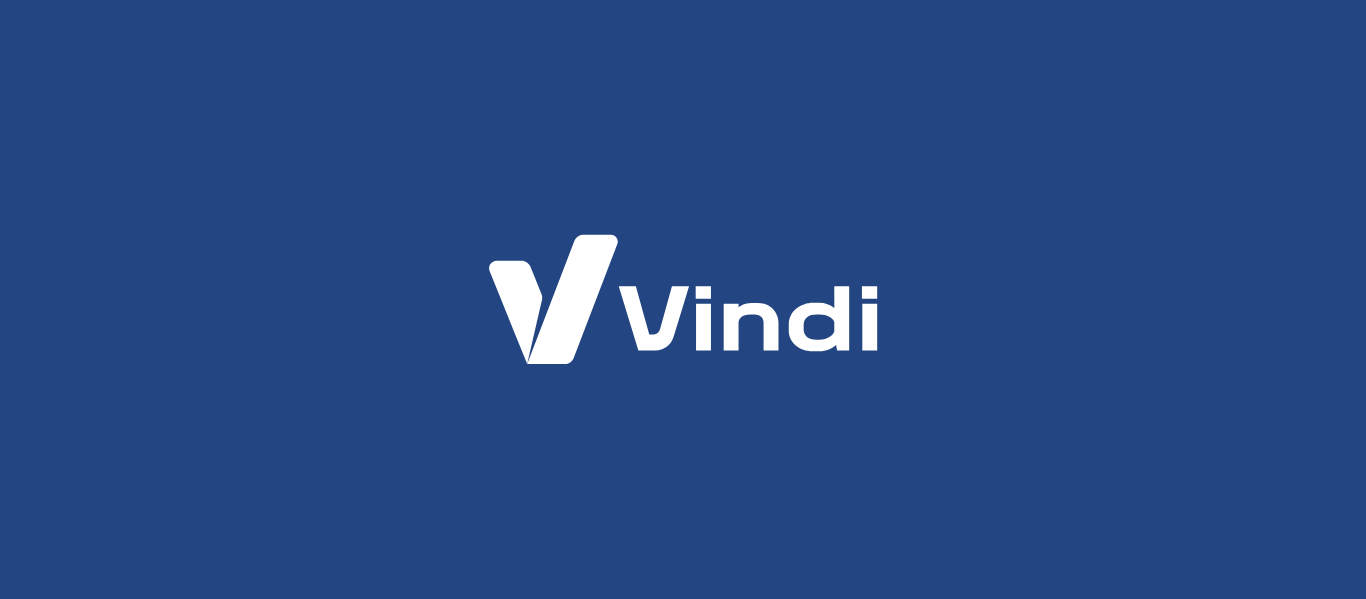 scroll, scrollTop: 0, scrollLeft: 0, axis: both 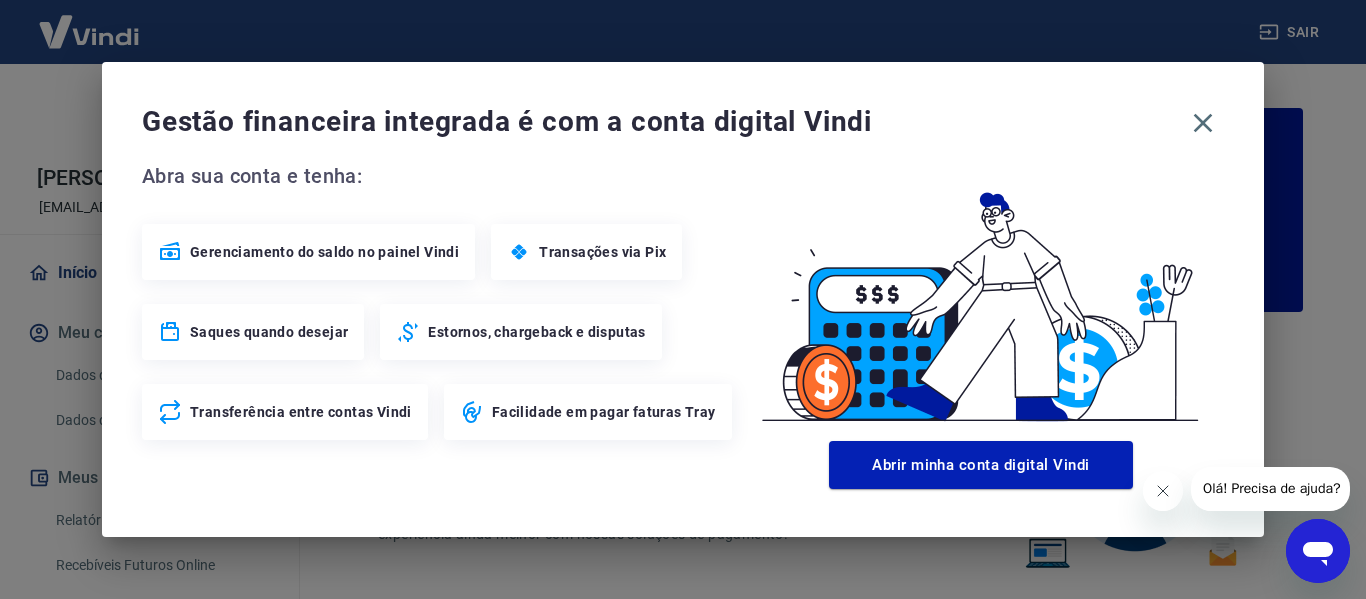 click 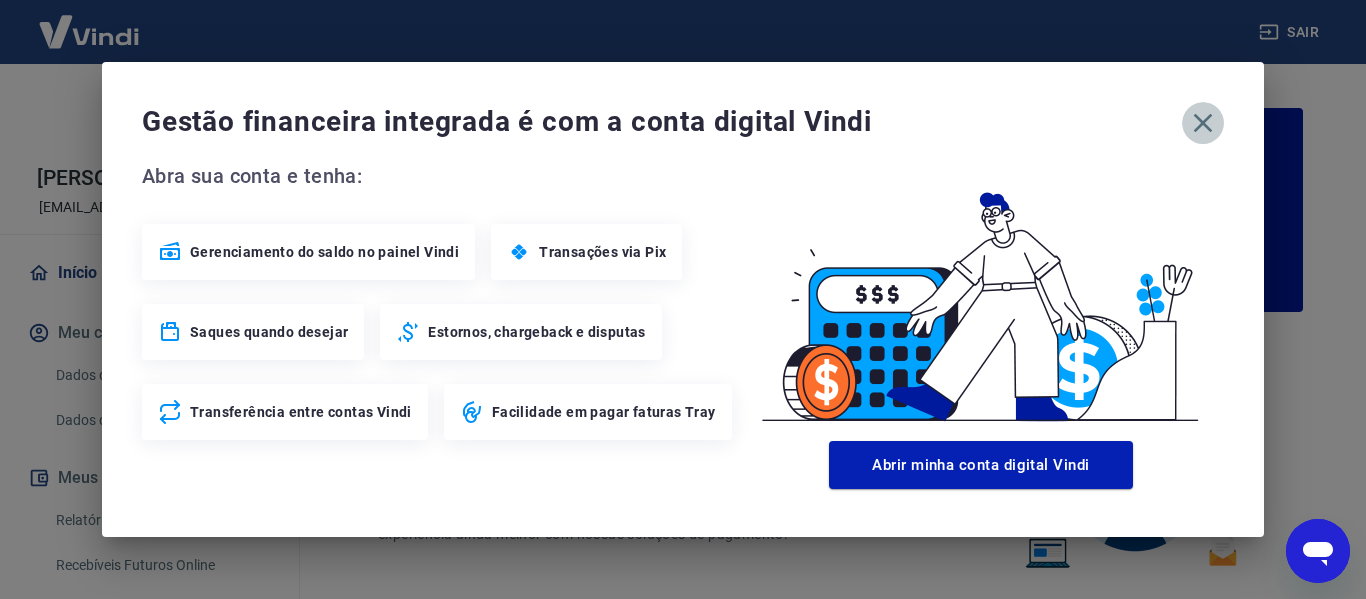 click 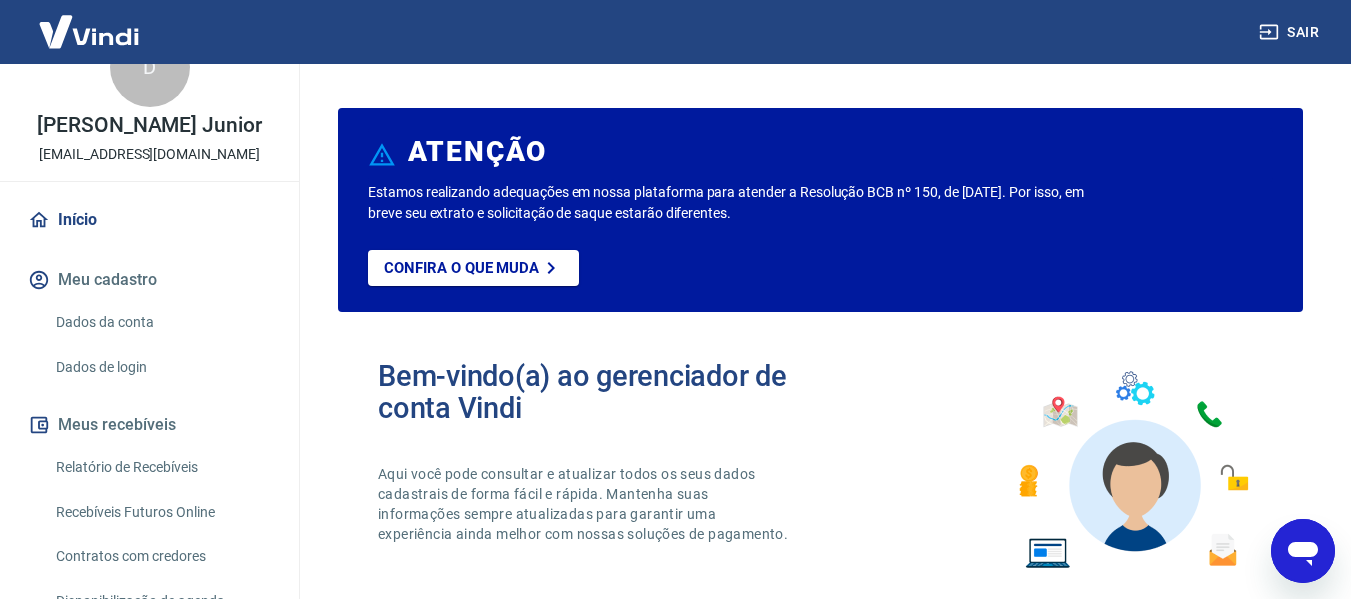 scroll, scrollTop: 100, scrollLeft: 0, axis: vertical 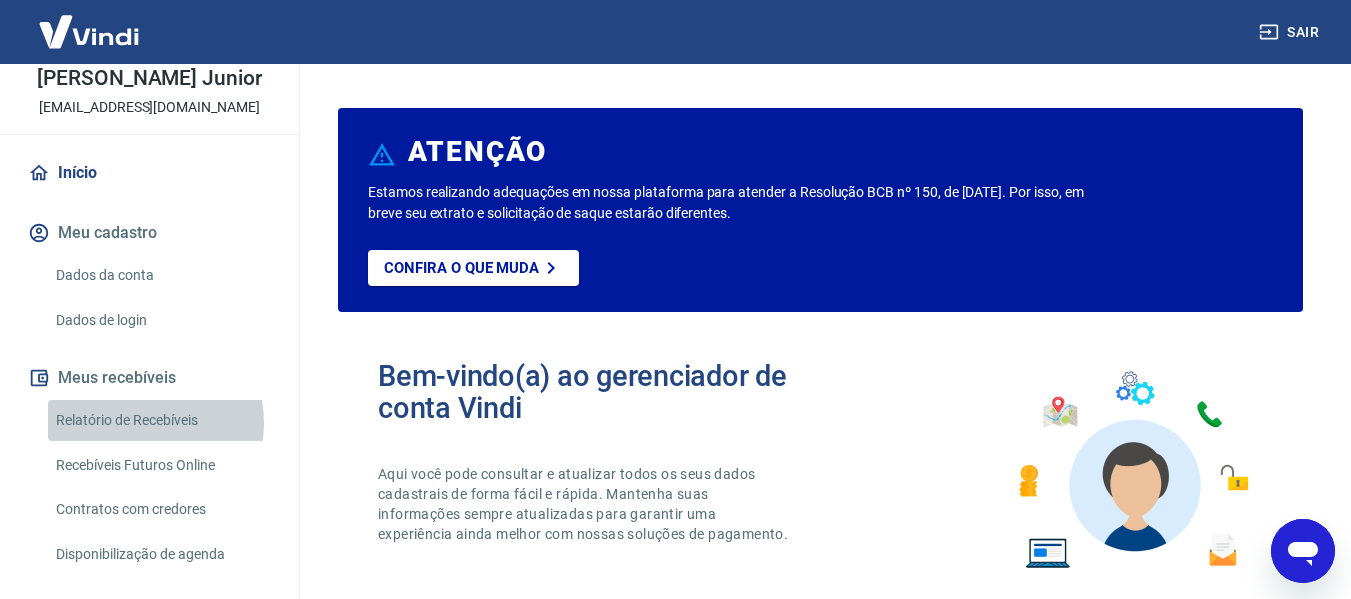 click on "Relatório de Recebíveis" at bounding box center [161, 420] 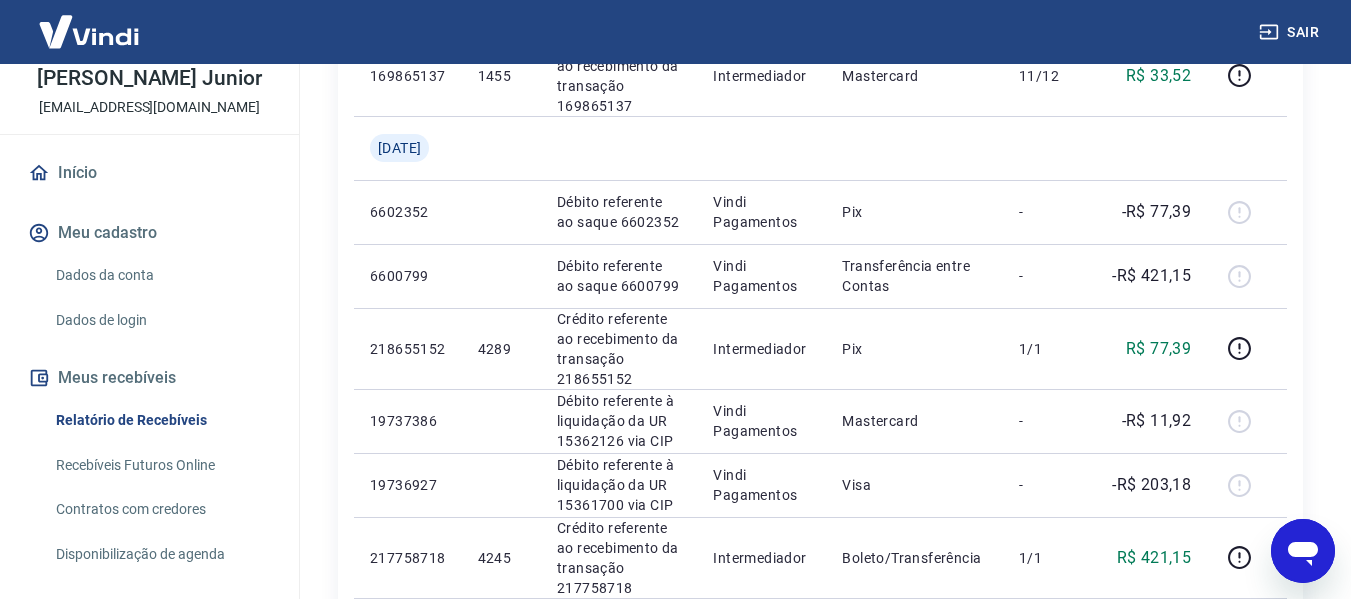 scroll, scrollTop: 800, scrollLeft: 0, axis: vertical 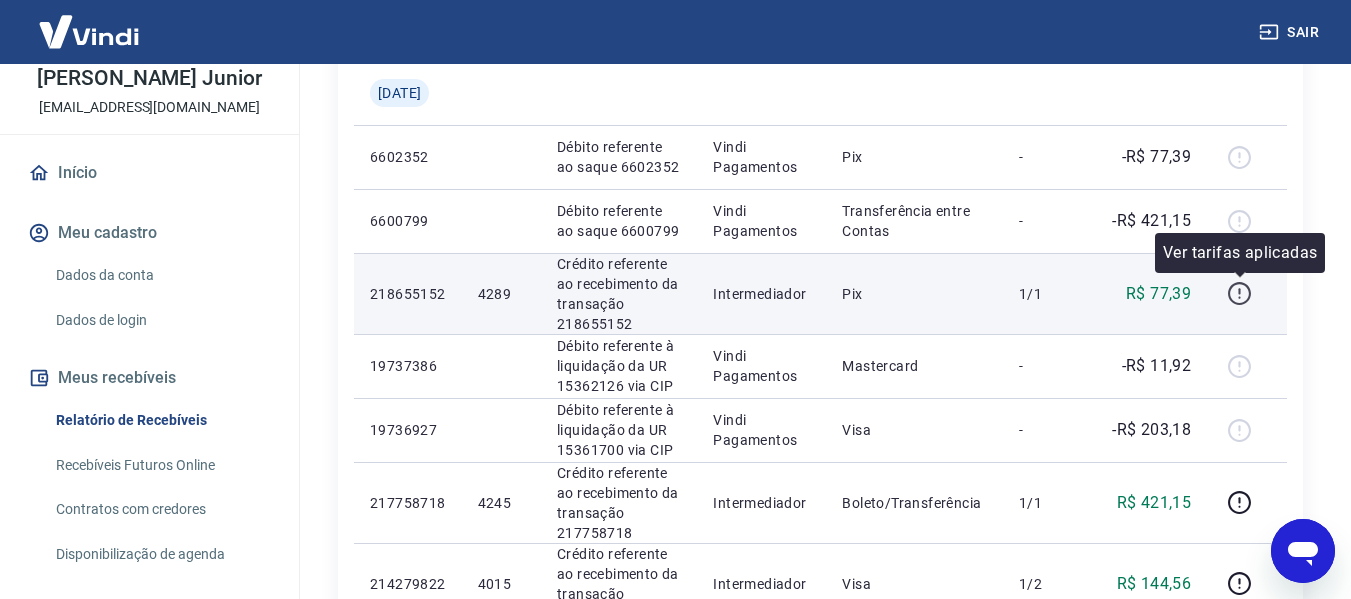 click 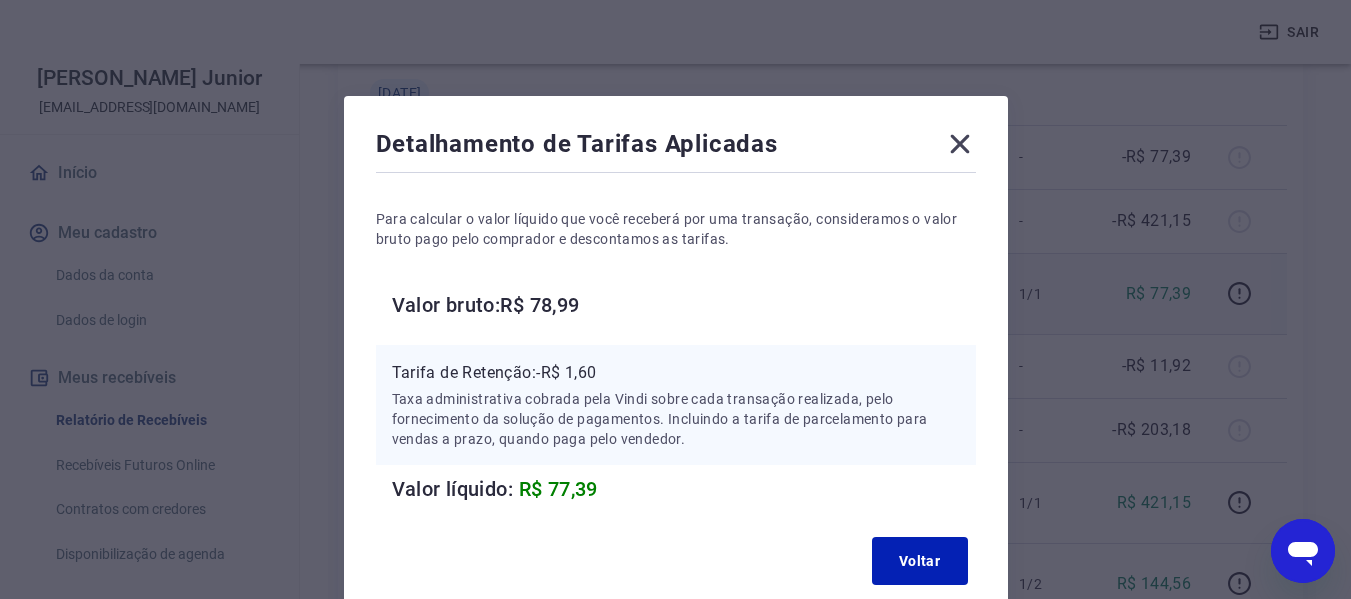 type 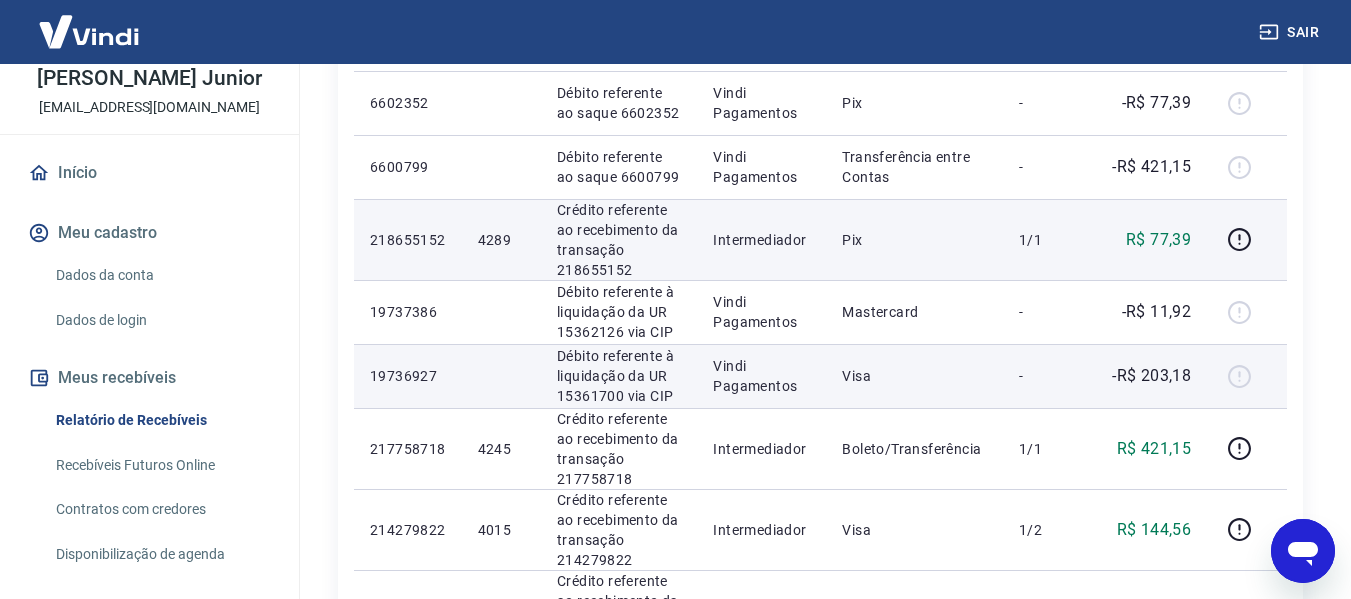 scroll, scrollTop: 900, scrollLeft: 0, axis: vertical 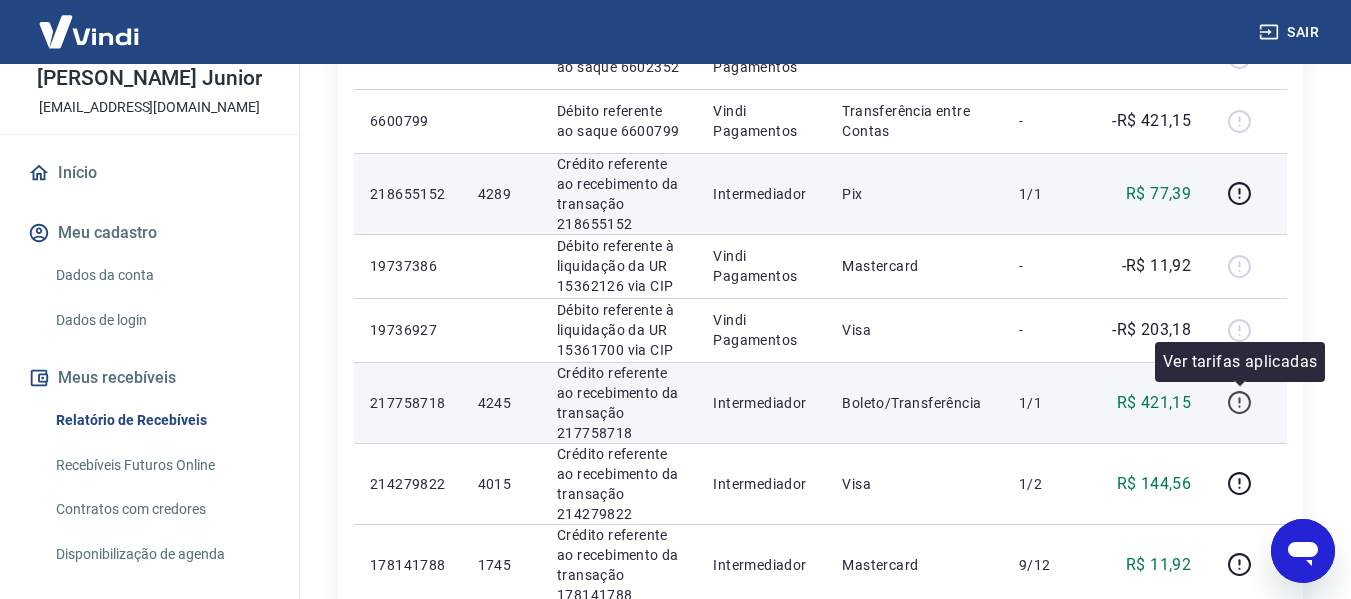 click 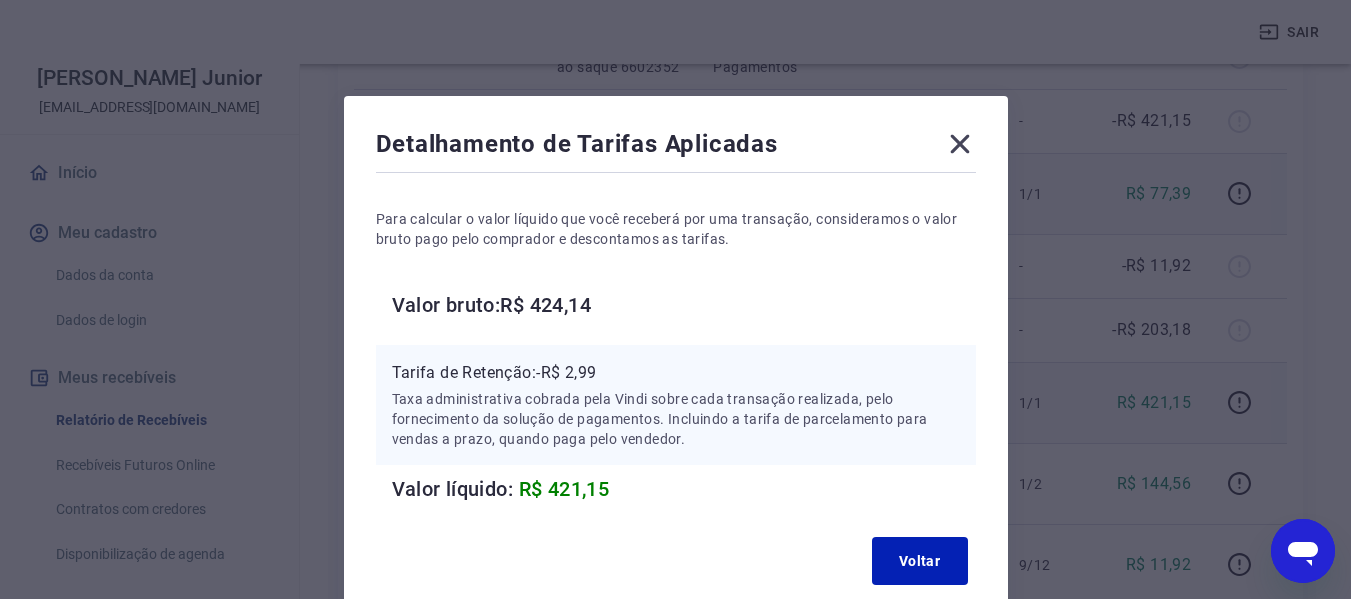 type 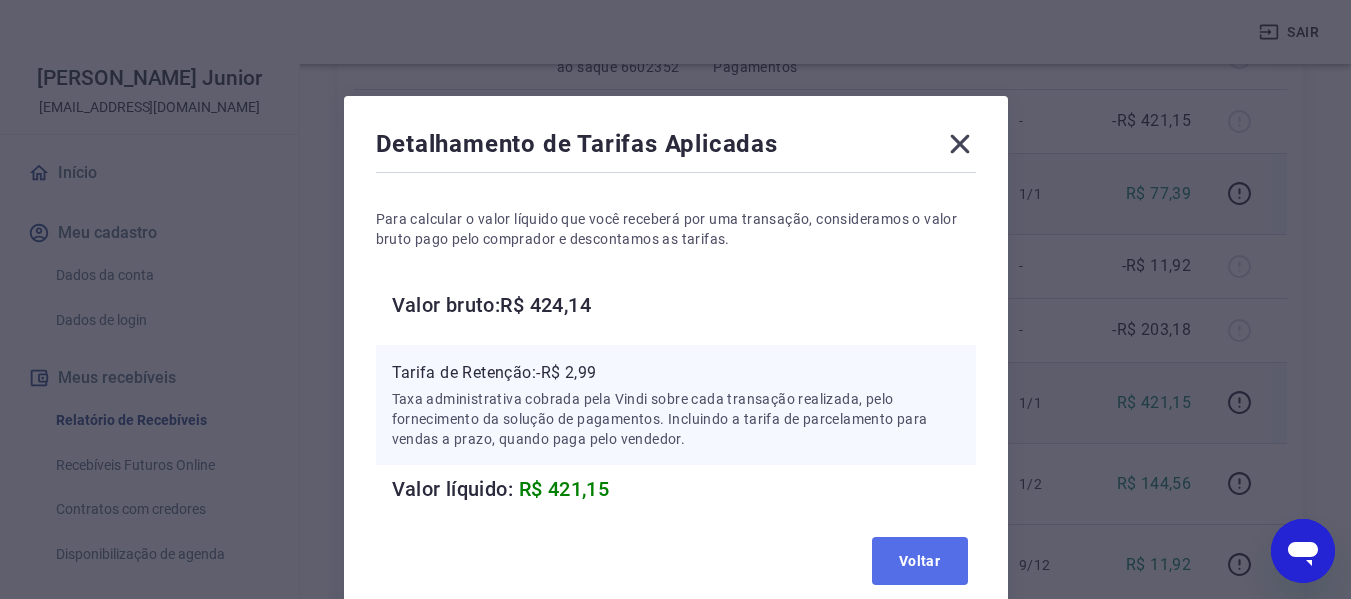 click on "Voltar" at bounding box center (920, 561) 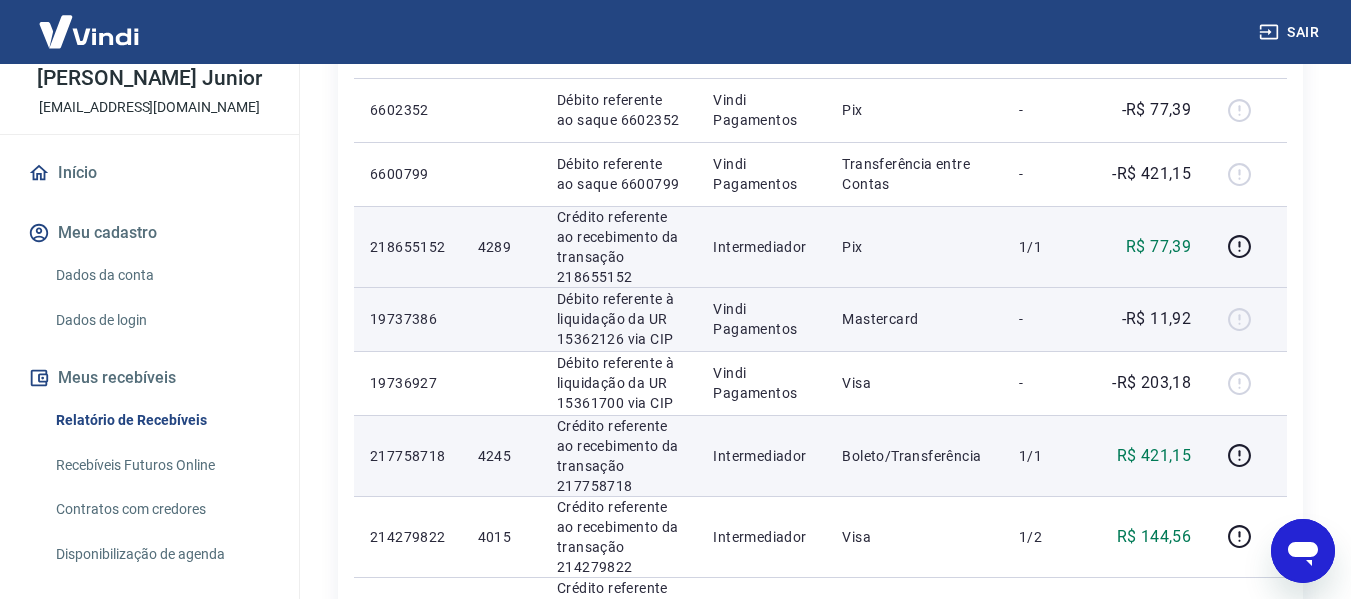 scroll, scrollTop: 800, scrollLeft: 0, axis: vertical 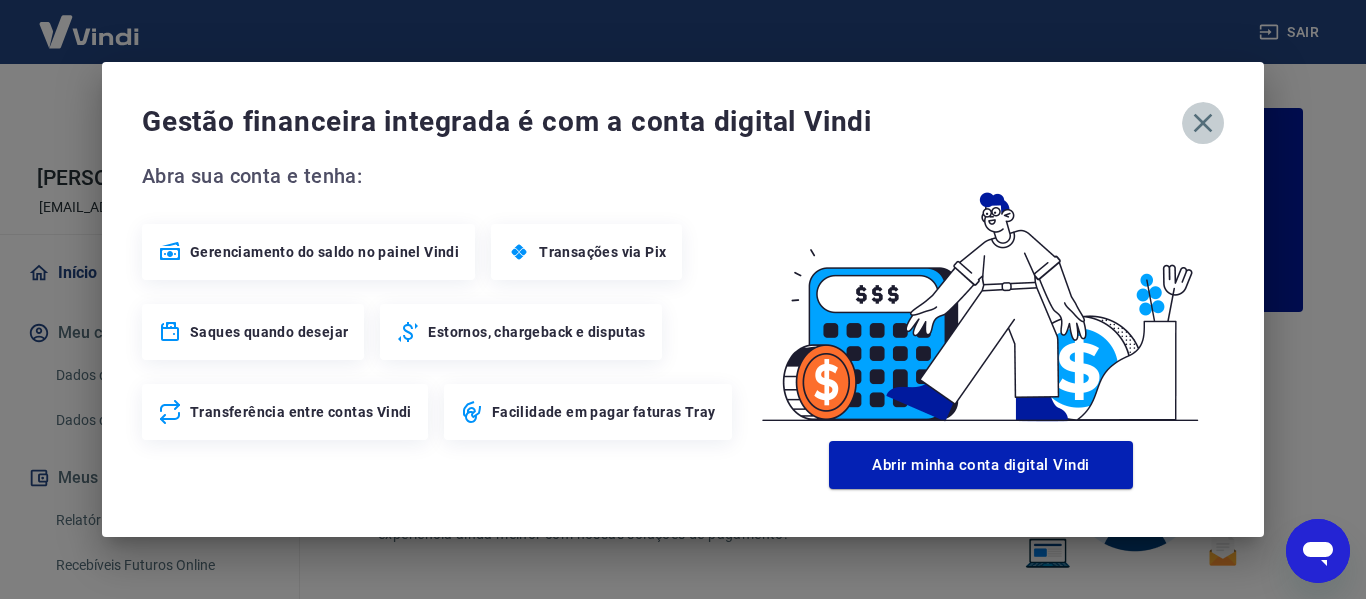 click 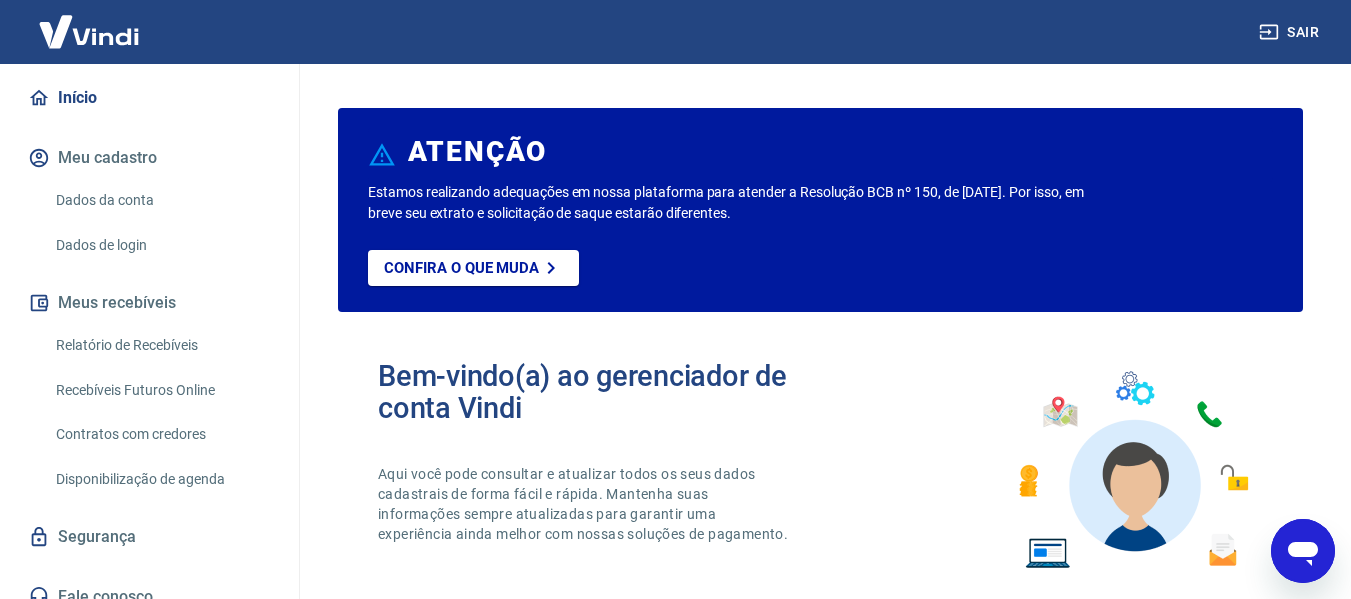 scroll, scrollTop: 195, scrollLeft: 0, axis: vertical 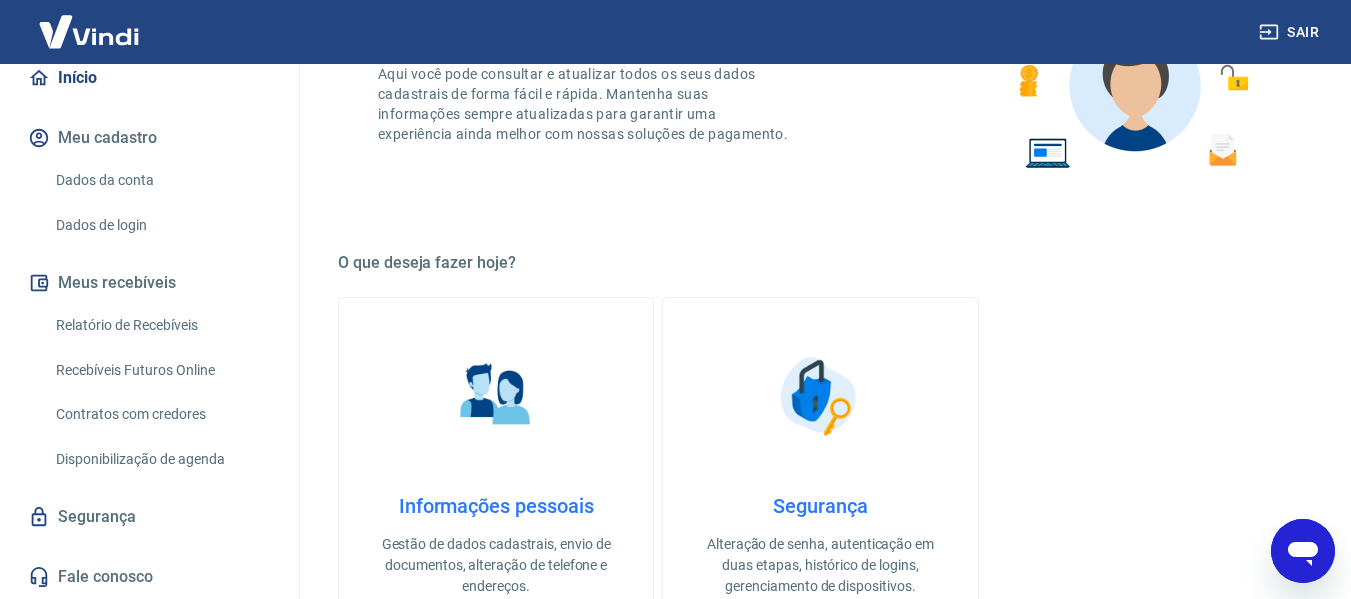 click on "Relatório de Recebíveis" at bounding box center (161, 325) 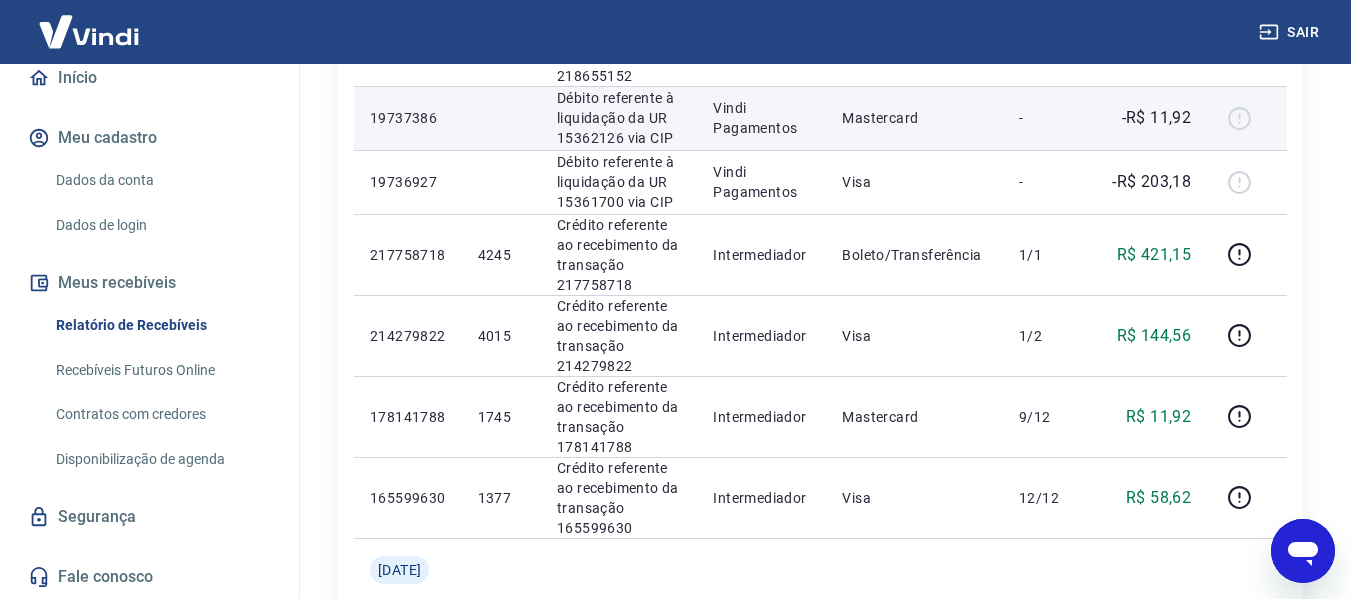 scroll, scrollTop: 1000, scrollLeft: 0, axis: vertical 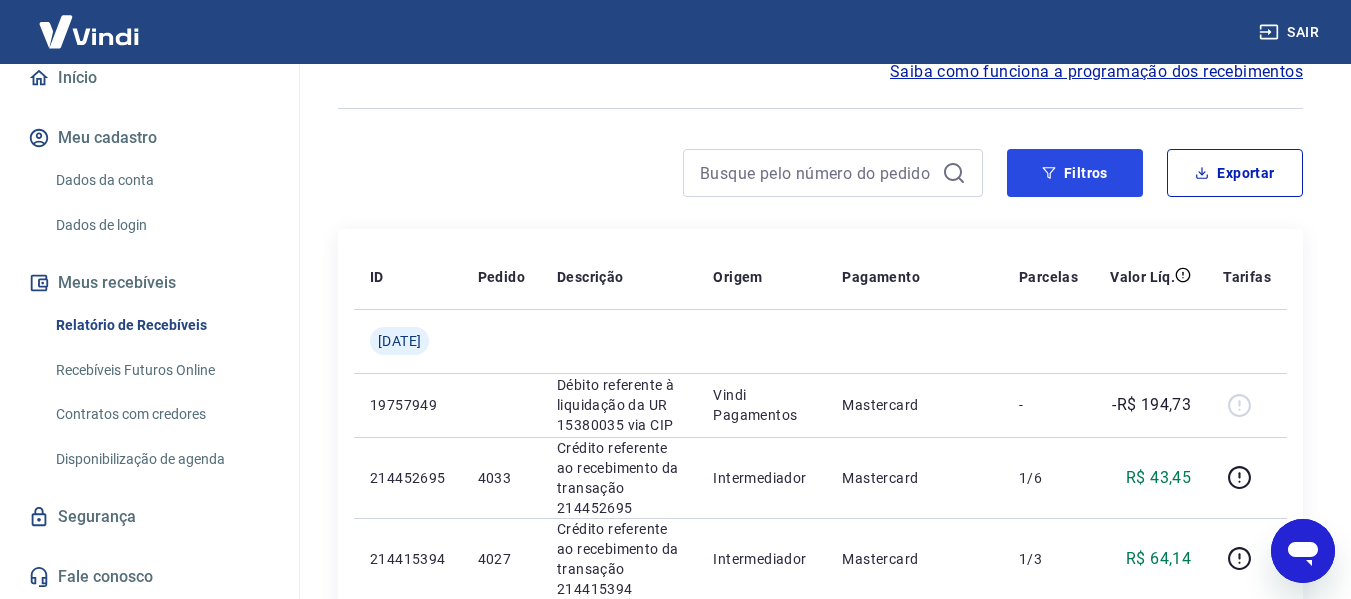 drag, startPoint x: 1053, startPoint y: 173, endPoint x: 969, endPoint y: 200, distance: 88.23265 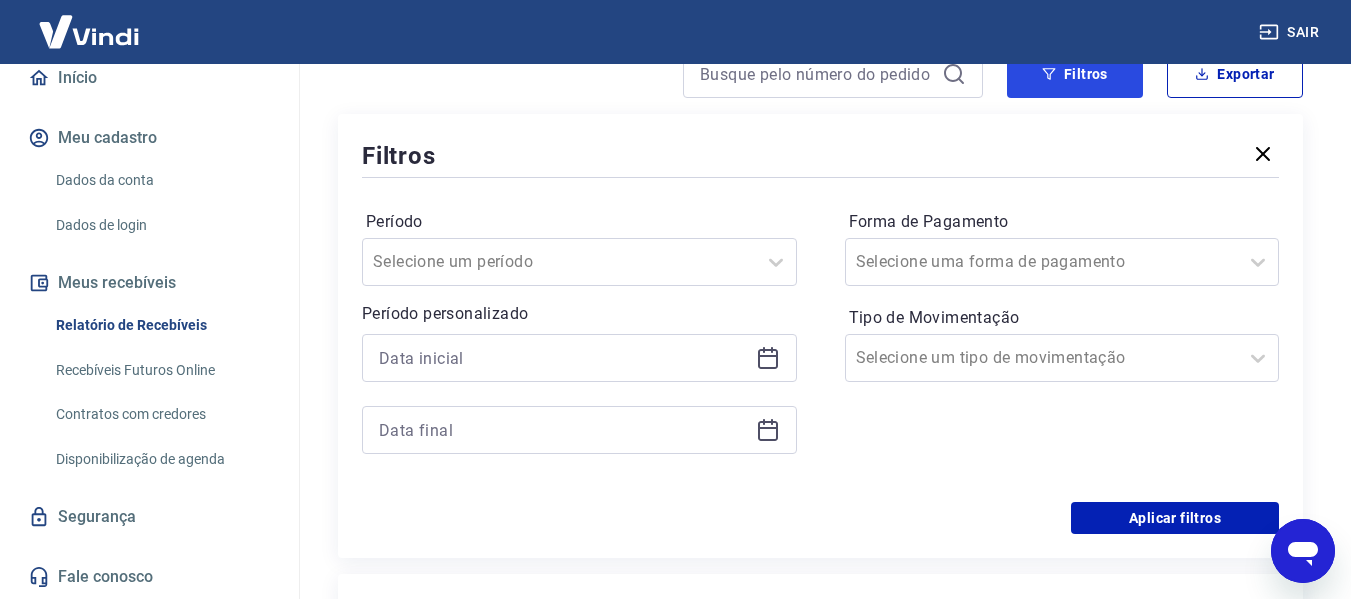 scroll, scrollTop: 200, scrollLeft: 0, axis: vertical 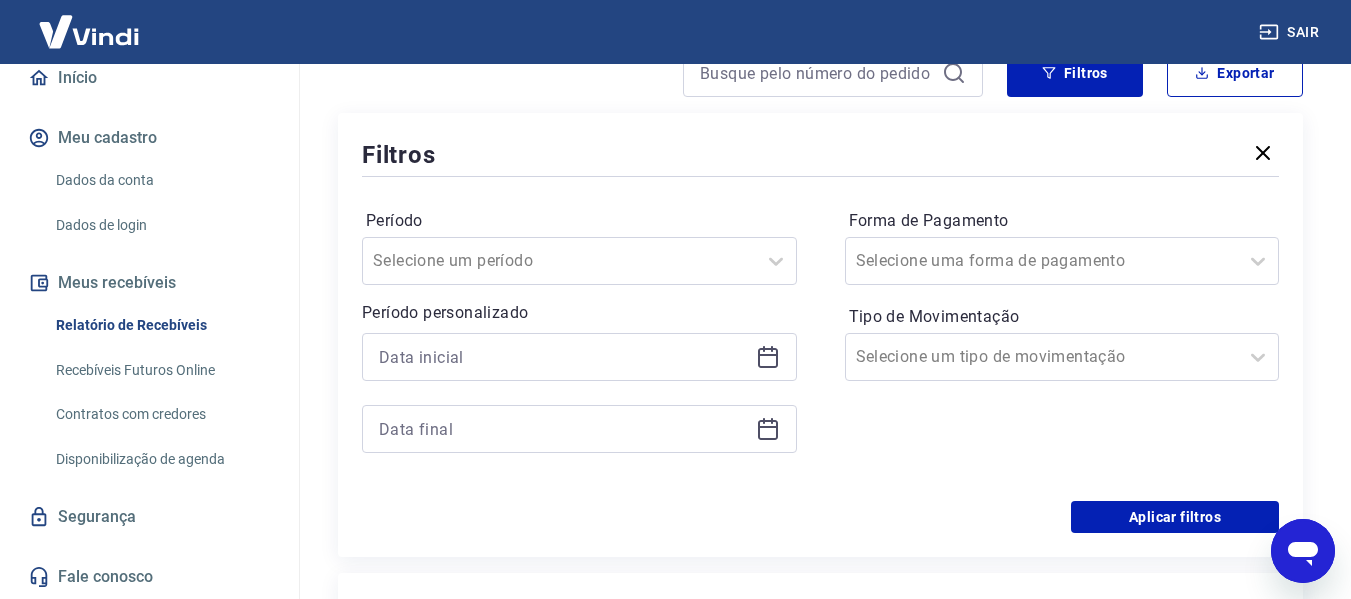 click 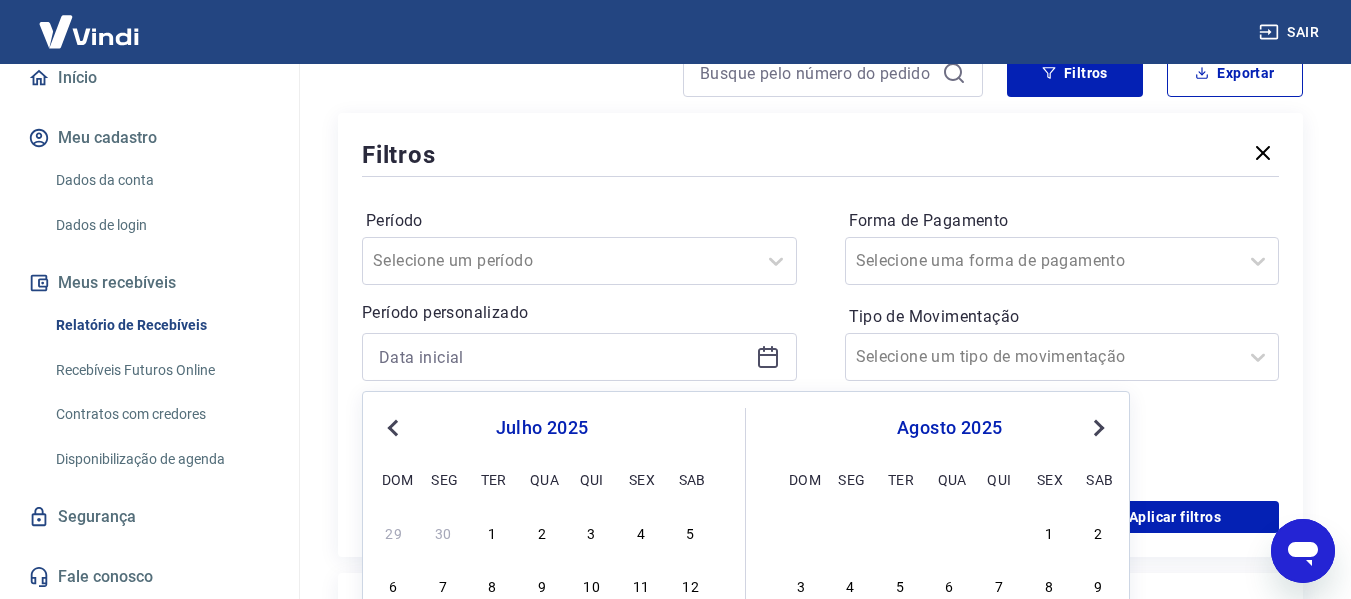 click 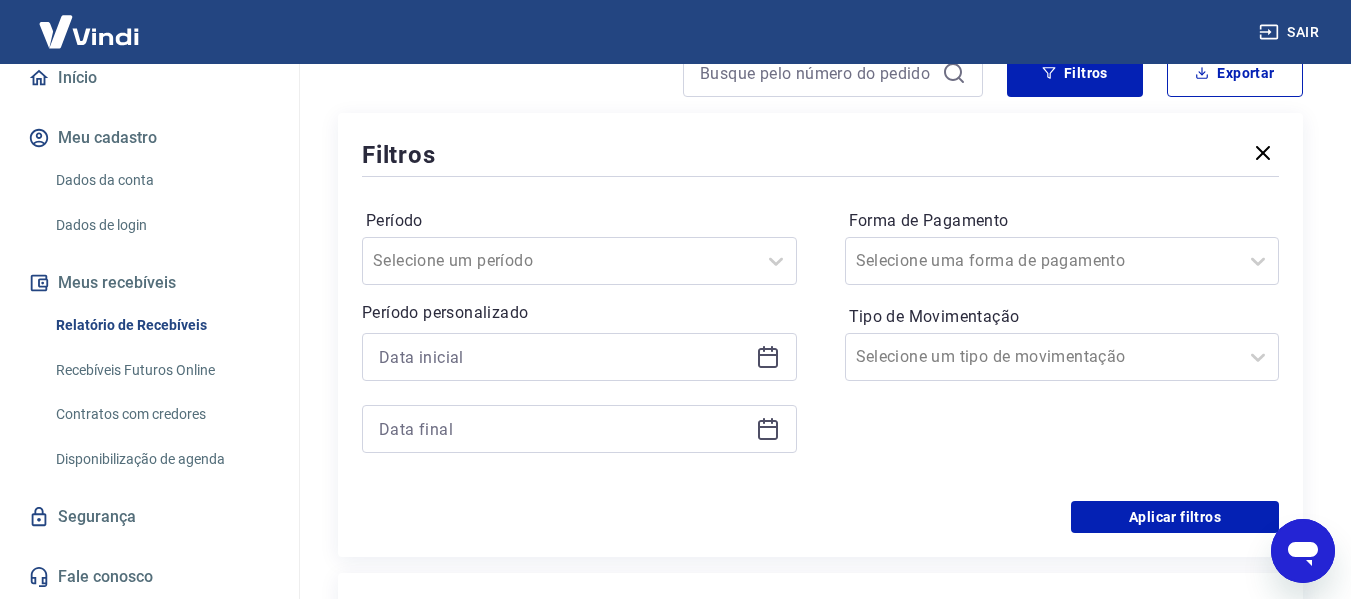 click on "Período Selecione um período Período personalizado Forma de Pagamento Selecione uma forma de pagamento Tipo de Movimentação Selecione um tipo de movimentação" at bounding box center (820, 341) 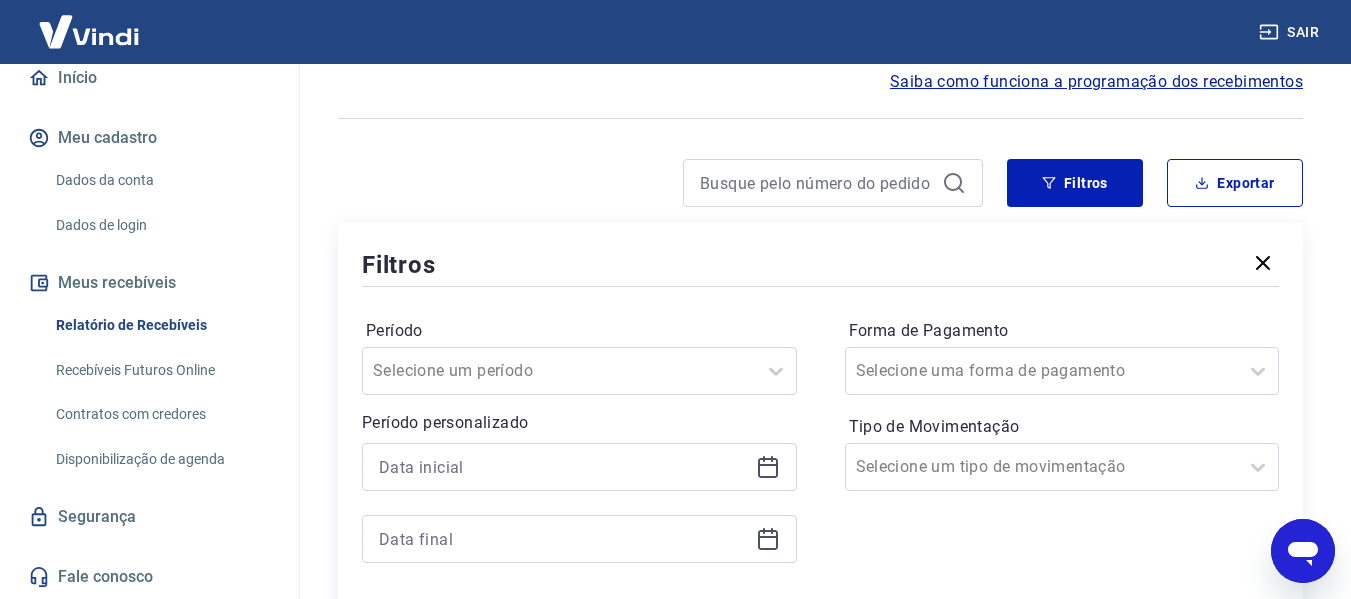 scroll, scrollTop: 0, scrollLeft: 0, axis: both 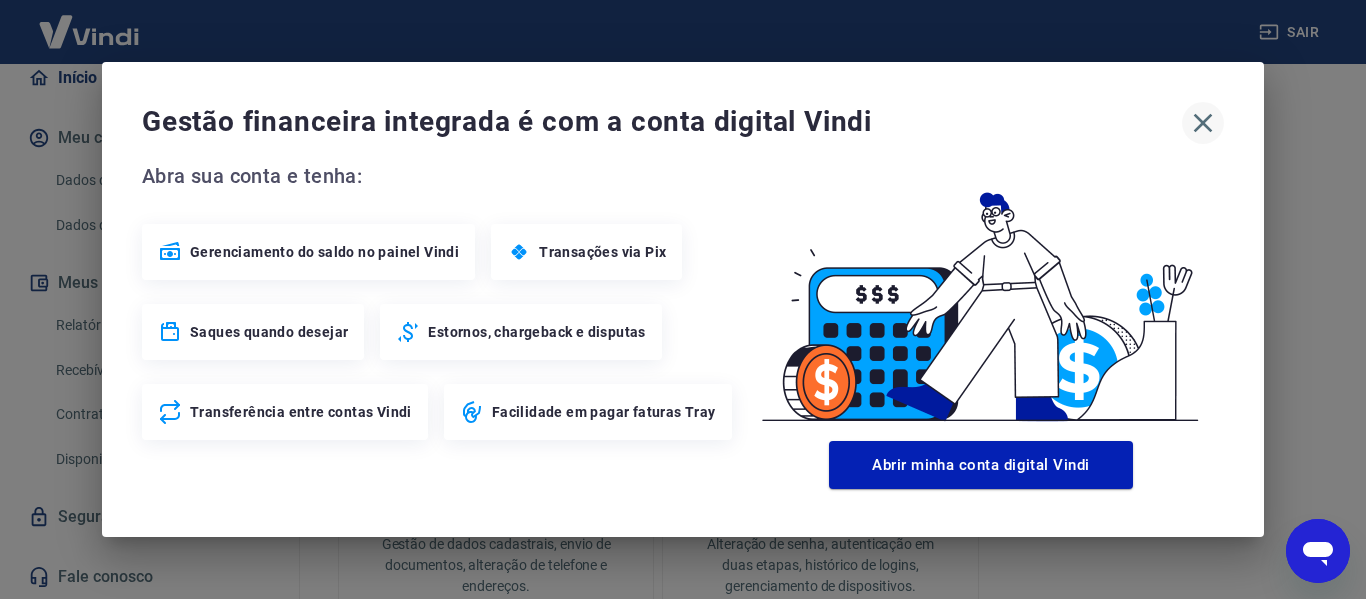 click at bounding box center (1203, 123) 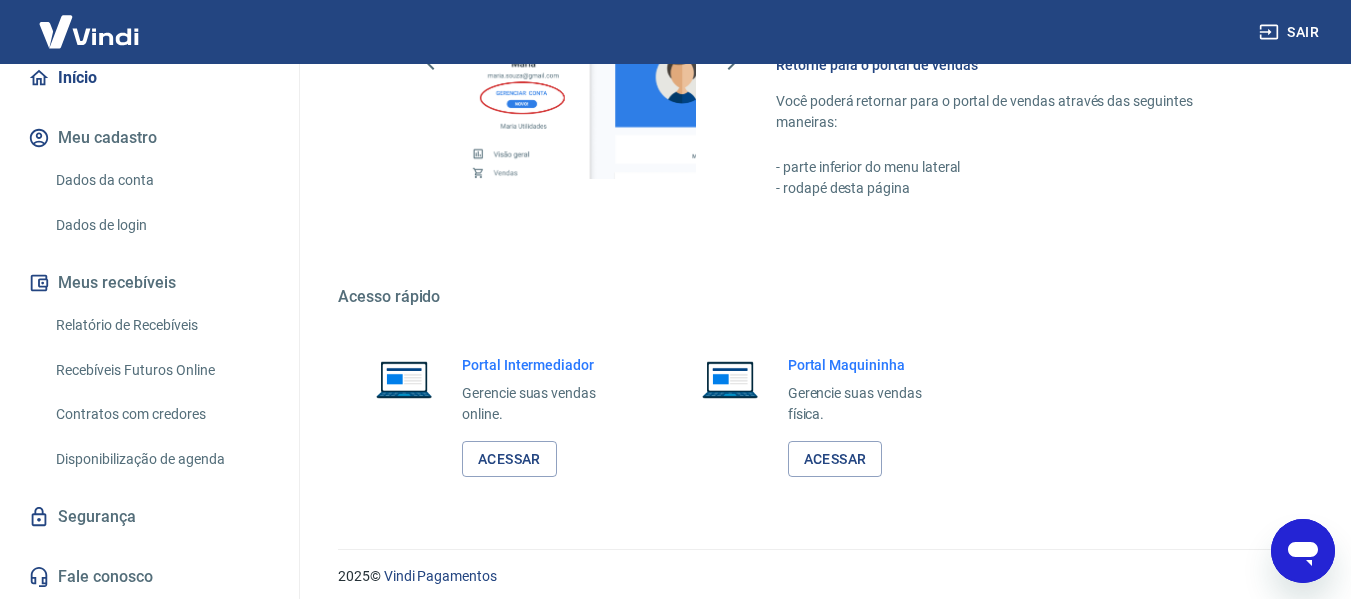 scroll, scrollTop: 1249, scrollLeft: 0, axis: vertical 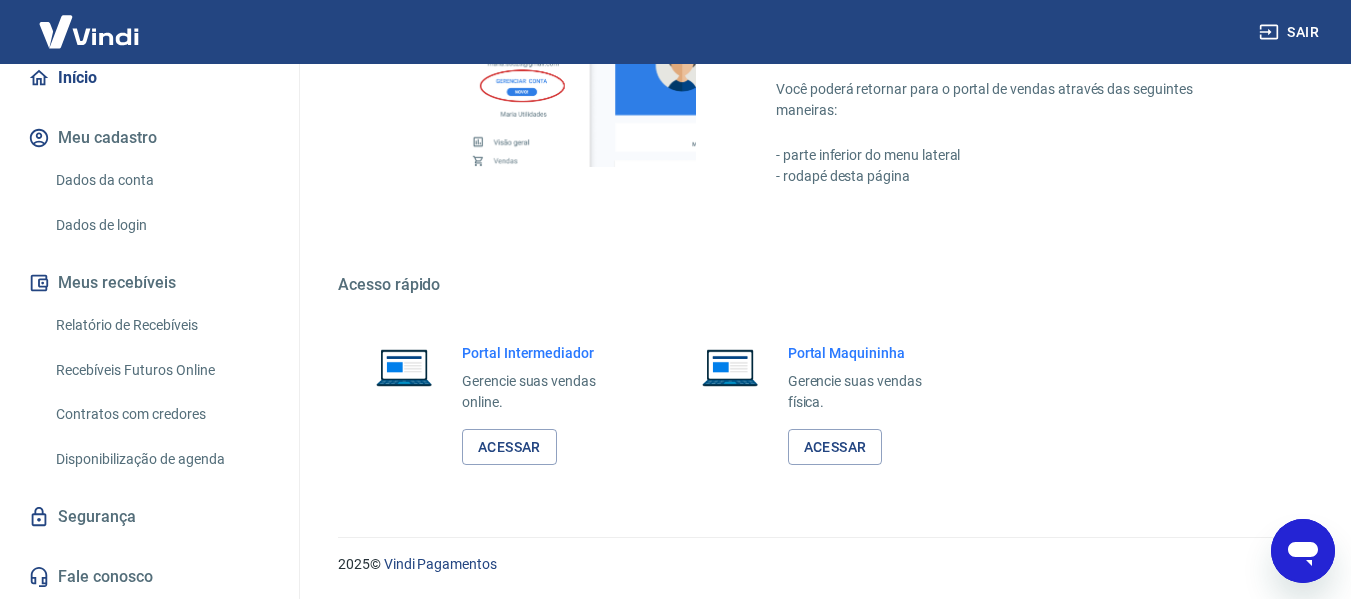 click on "Relatório de Recebíveis" at bounding box center [161, 325] 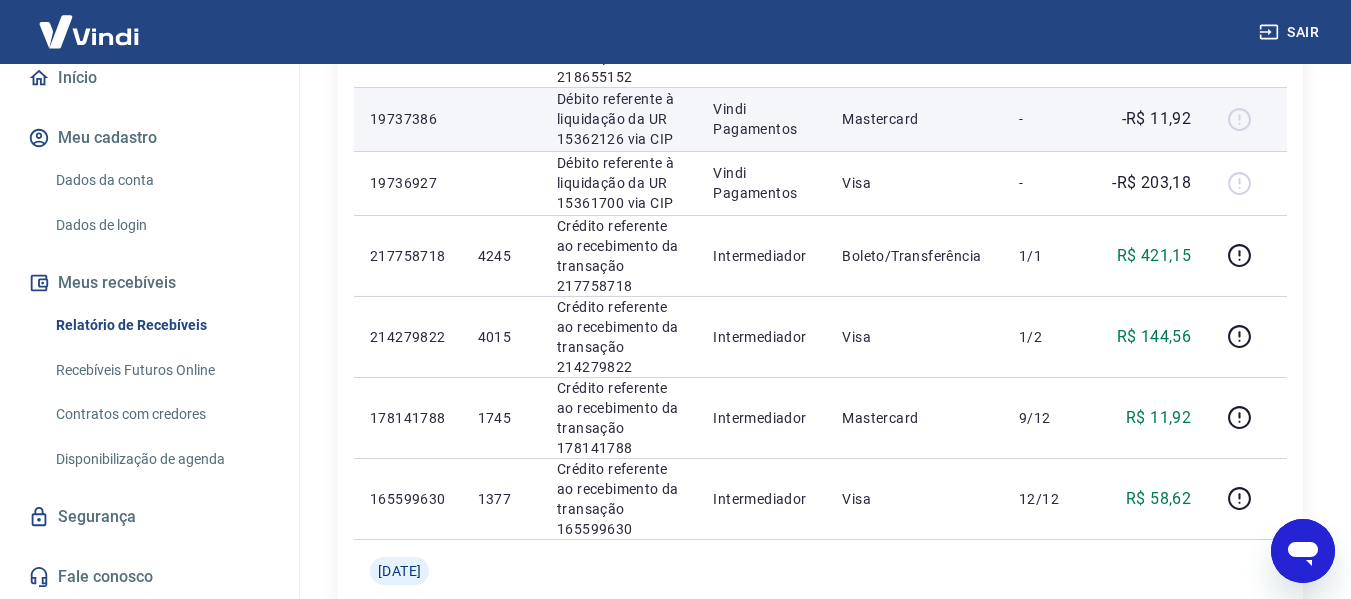 scroll, scrollTop: 1000, scrollLeft: 0, axis: vertical 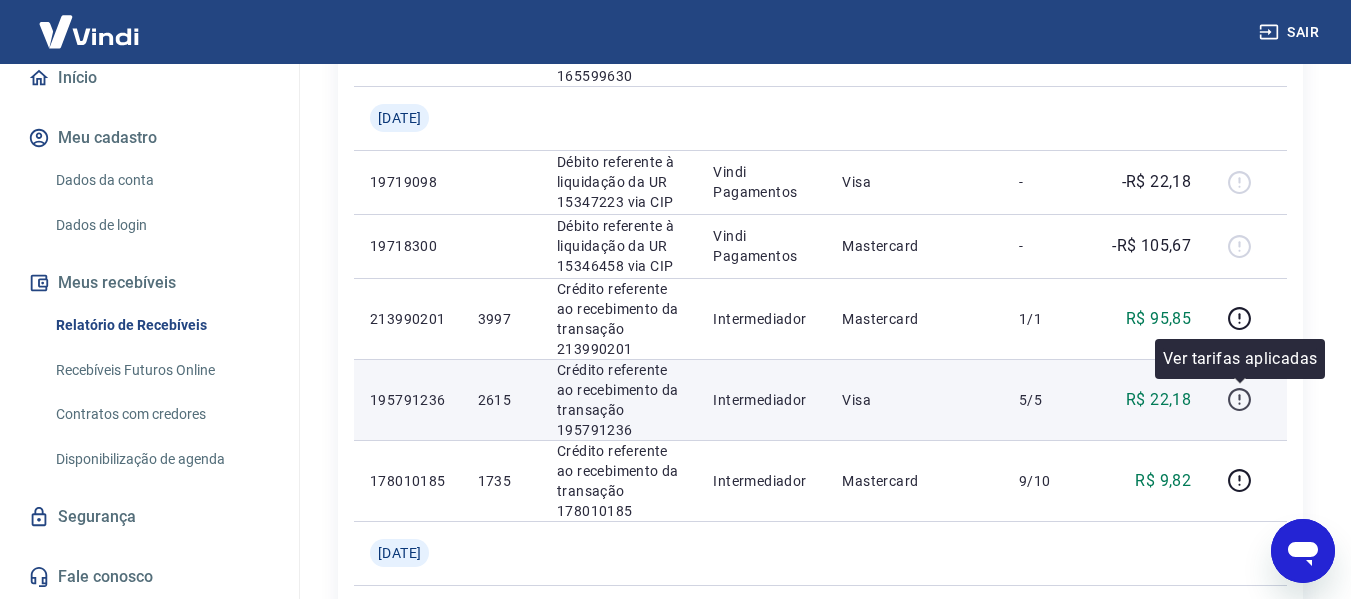 click 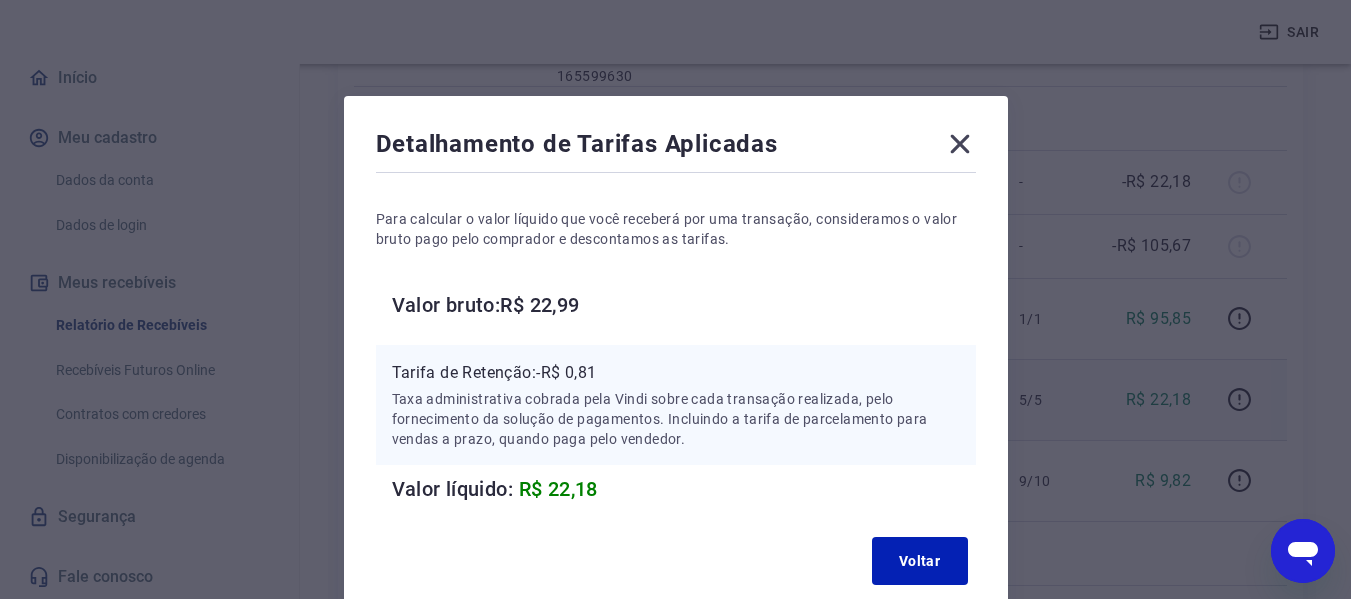 type 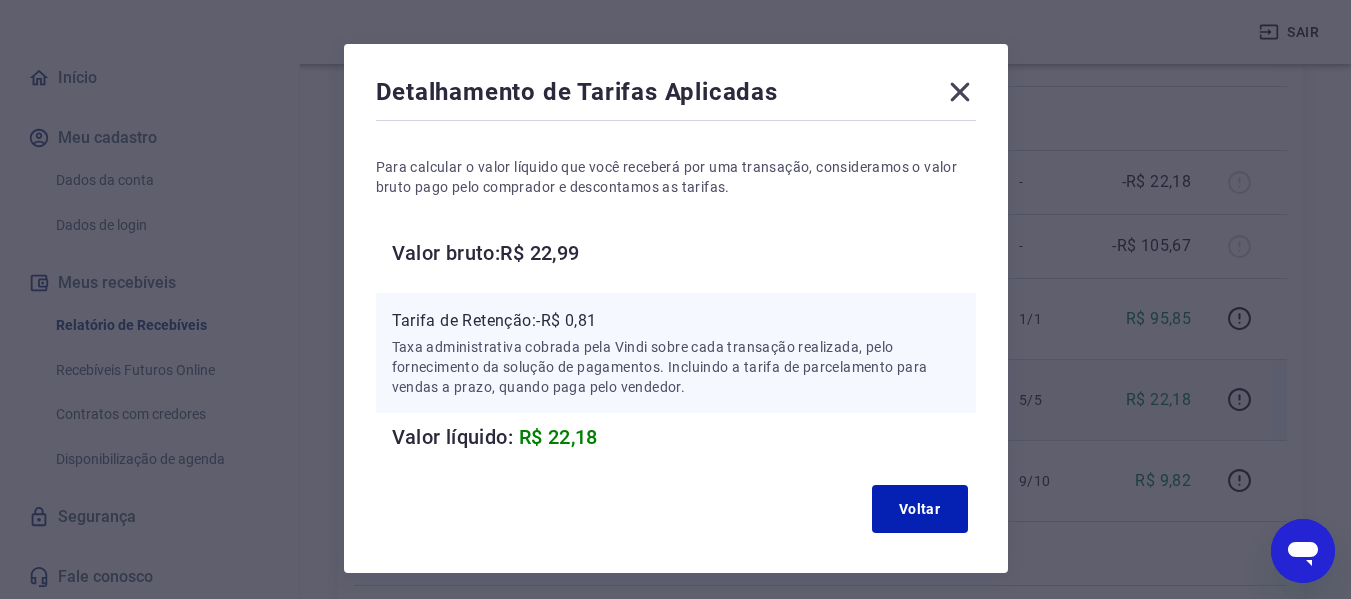 scroll, scrollTop: 100, scrollLeft: 0, axis: vertical 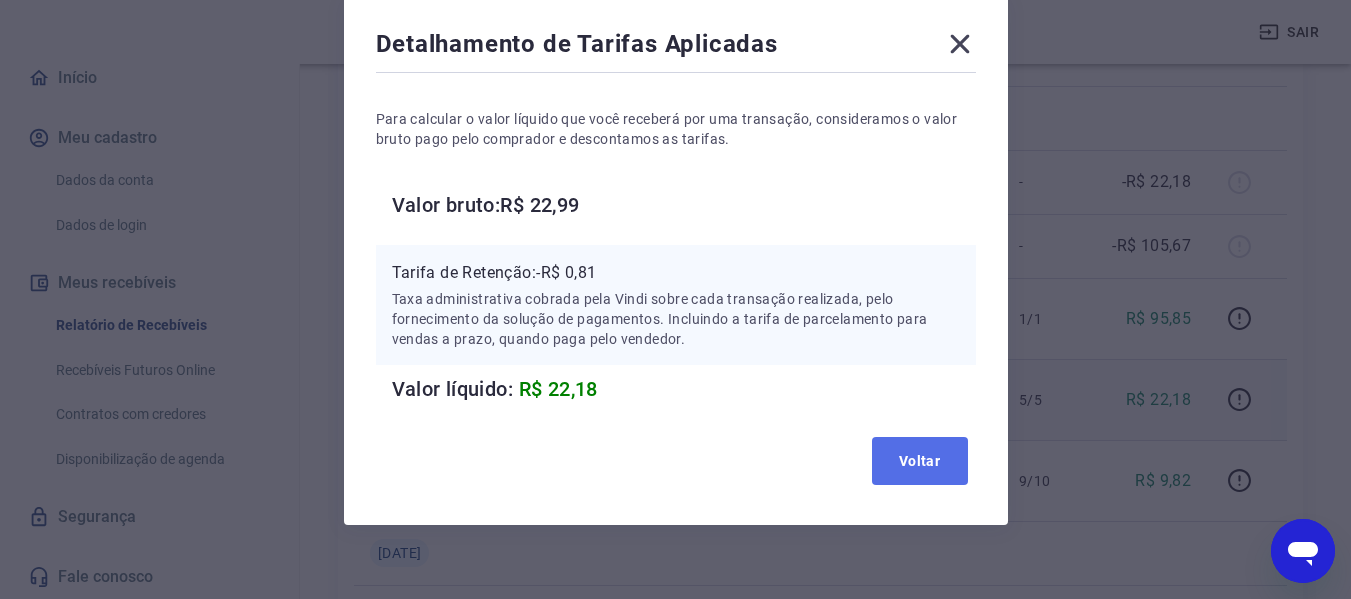 click on "Voltar" at bounding box center (920, 461) 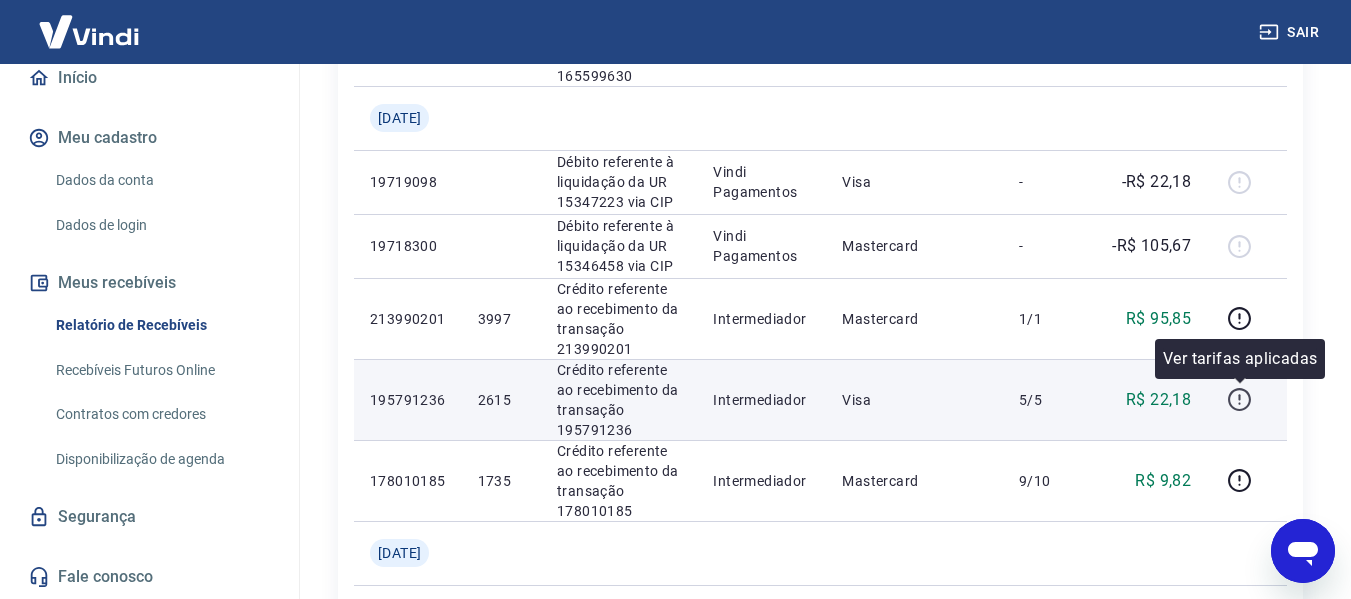 click 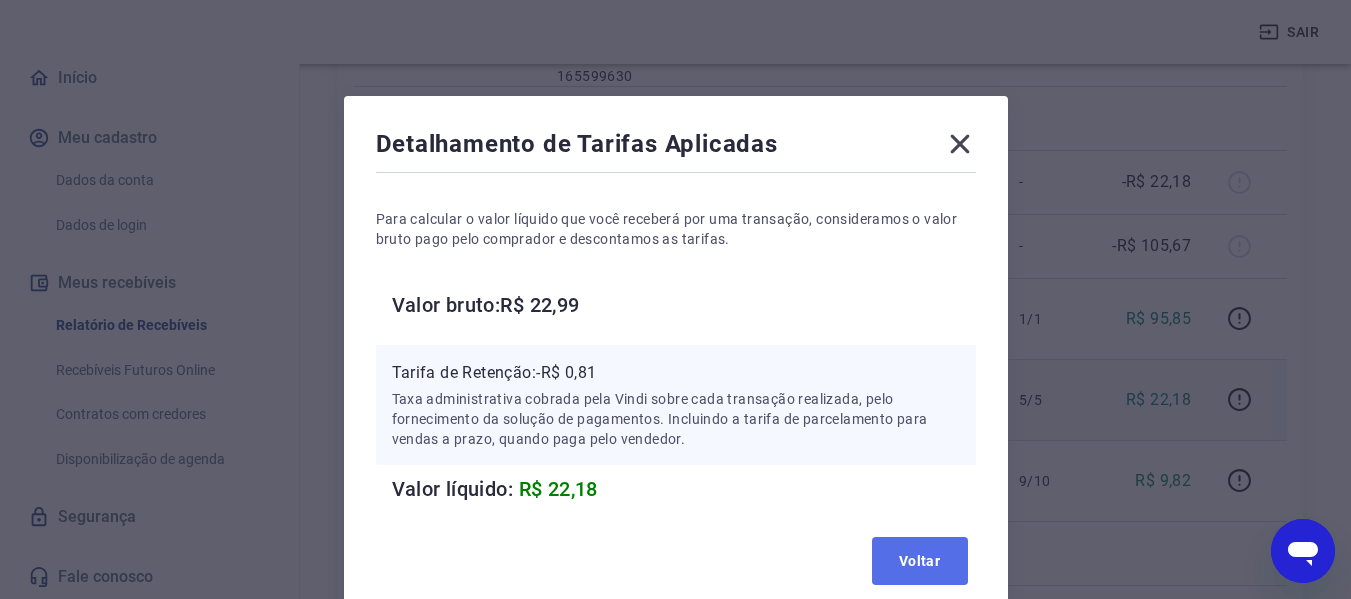 click on "Voltar" at bounding box center (920, 561) 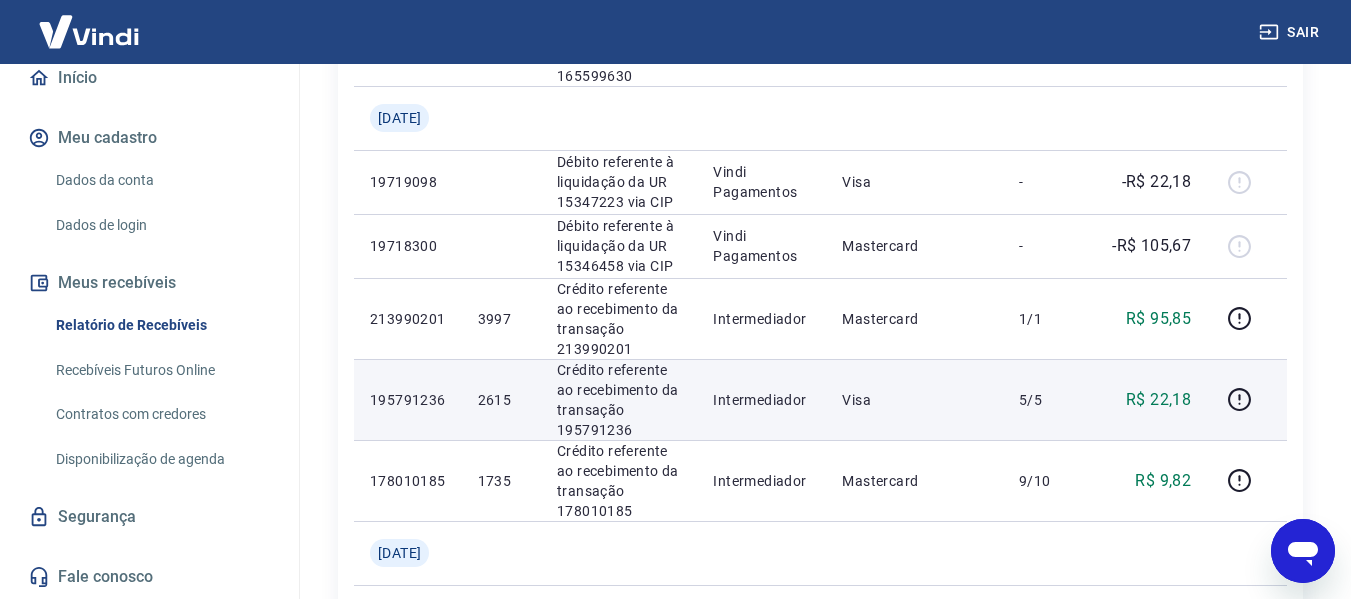 click on "Crédito referente ao recebimento da transação 195791236" at bounding box center (619, 400) 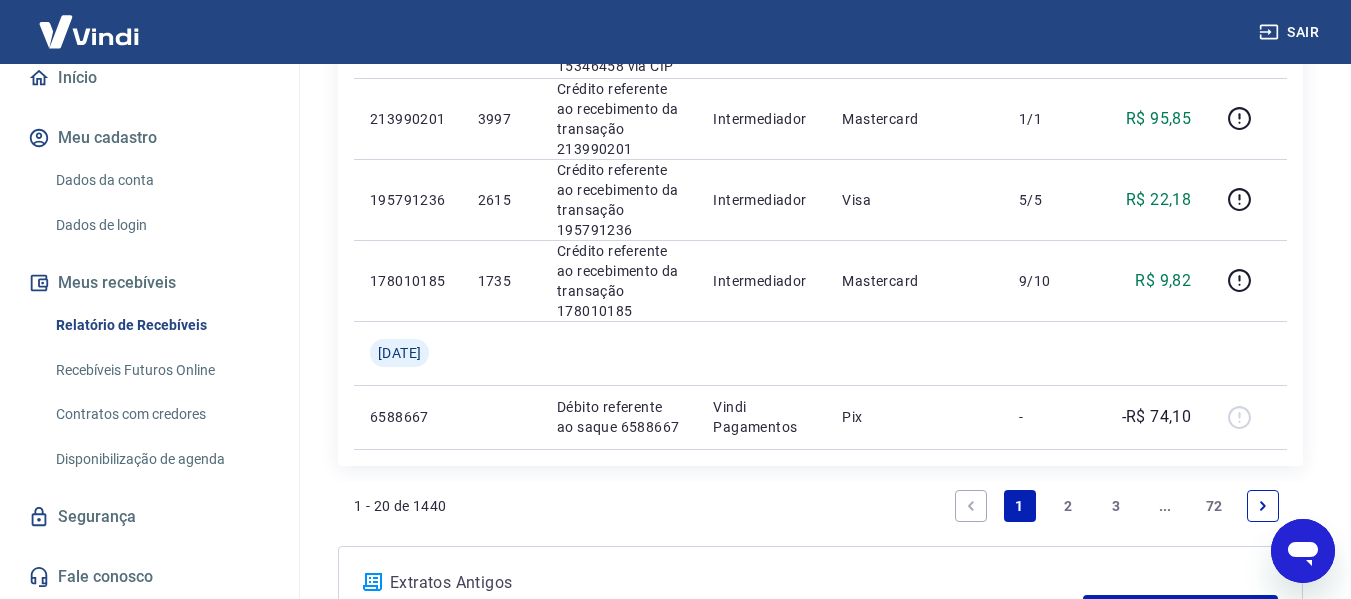 scroll, scrollTop: 1600, scrollLeft: 0, axis: vertical 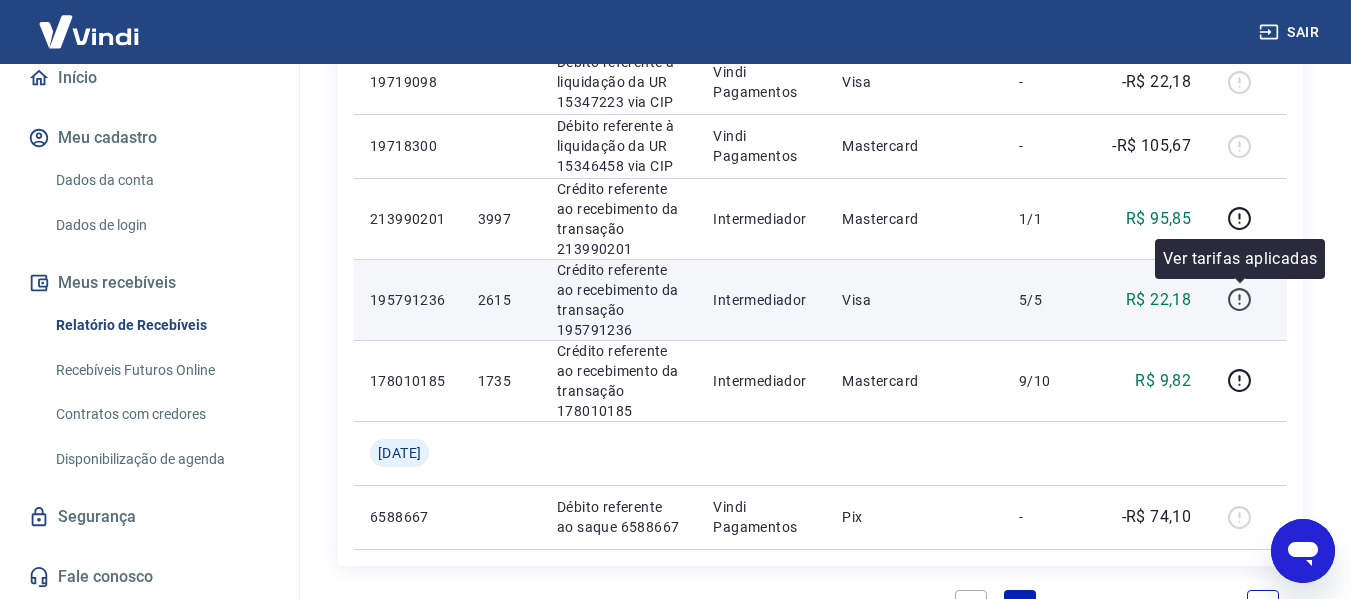 click 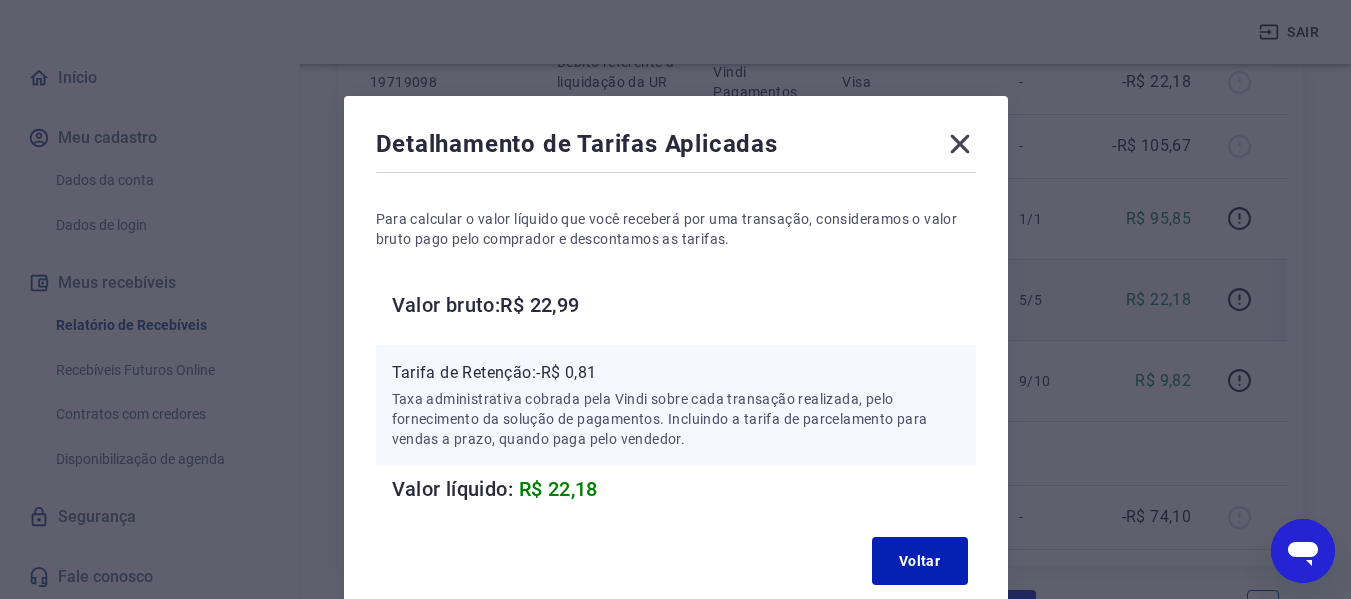 click 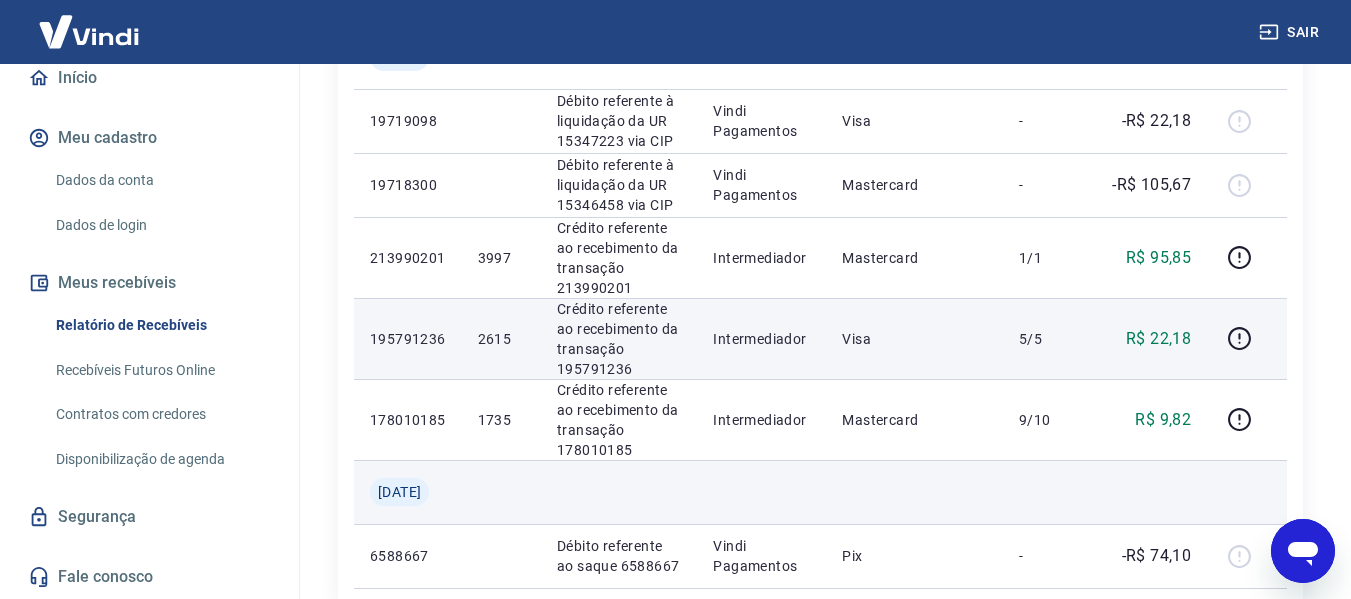 scroll, scrollTop: 1600, scrollLeft: 0, axis: vertical 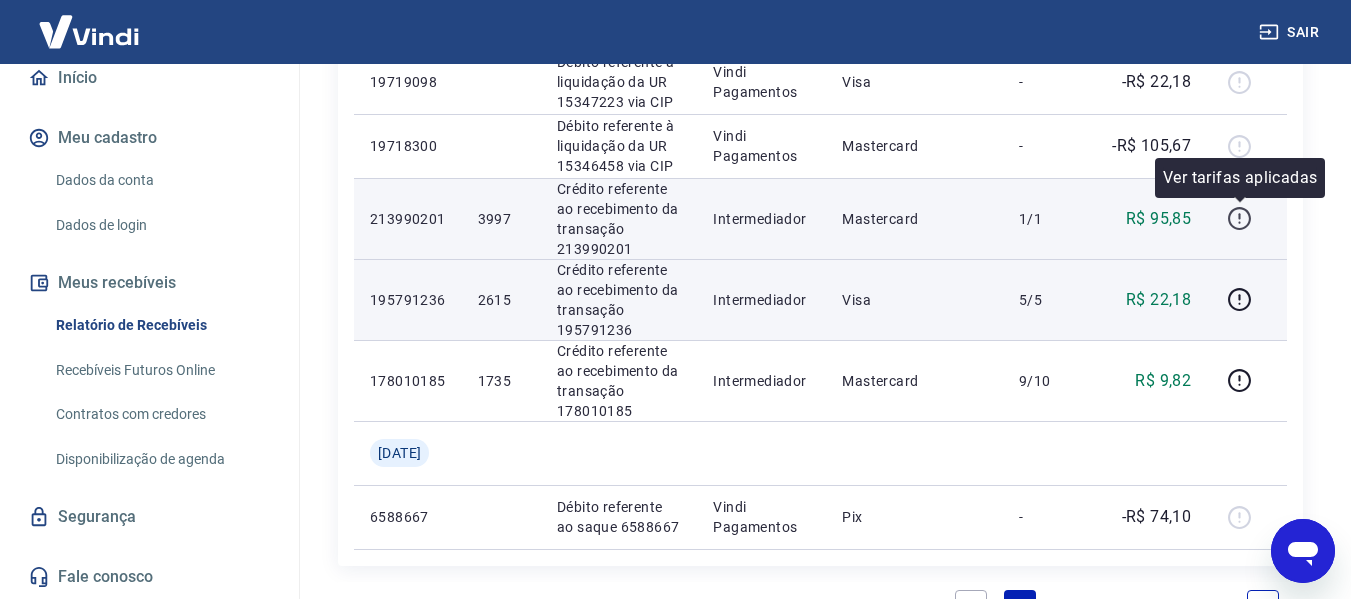 click 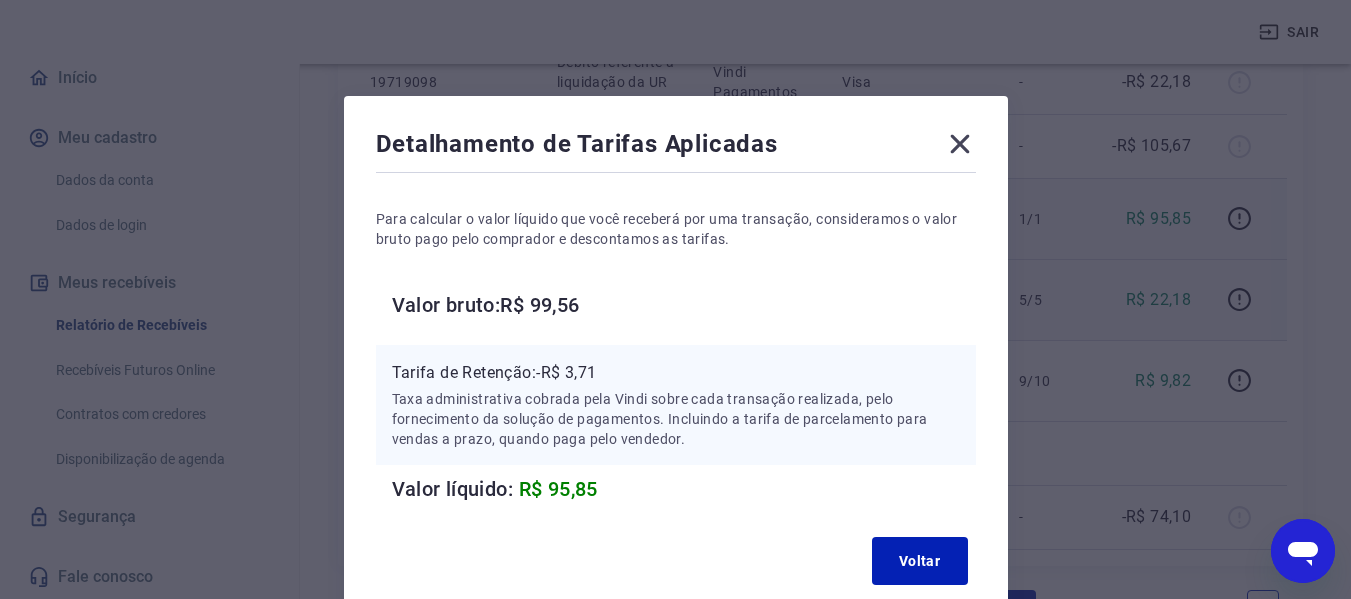type 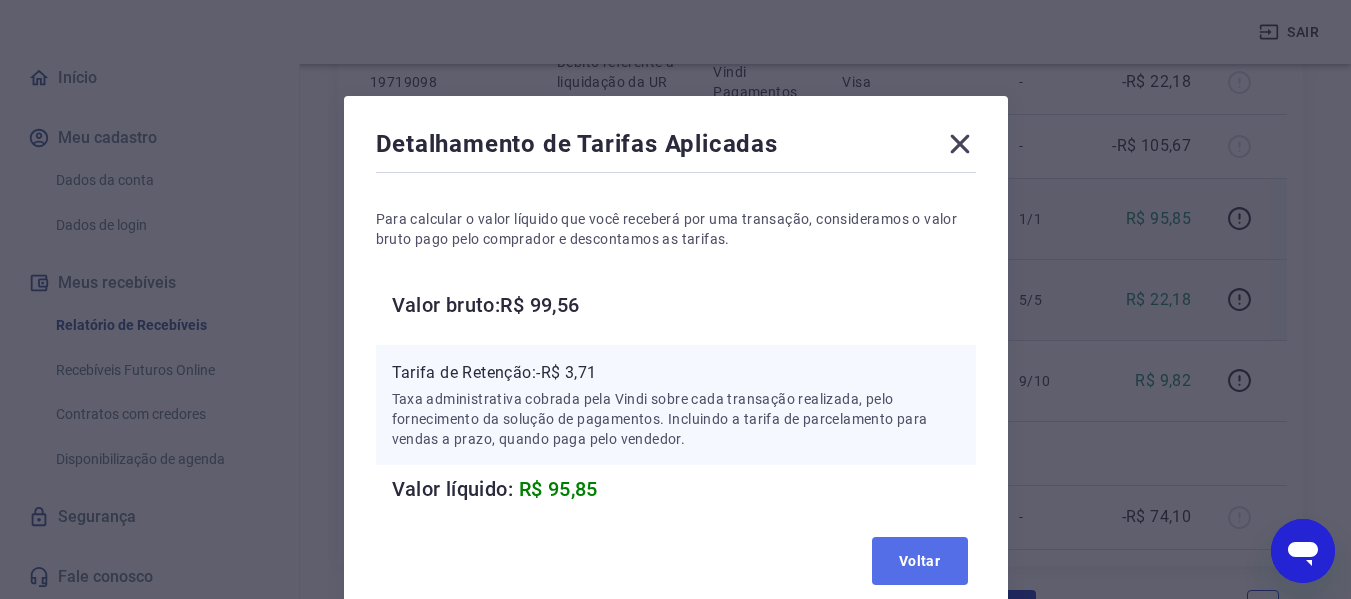 click on "Voltar" at bounding box center (920, 561) 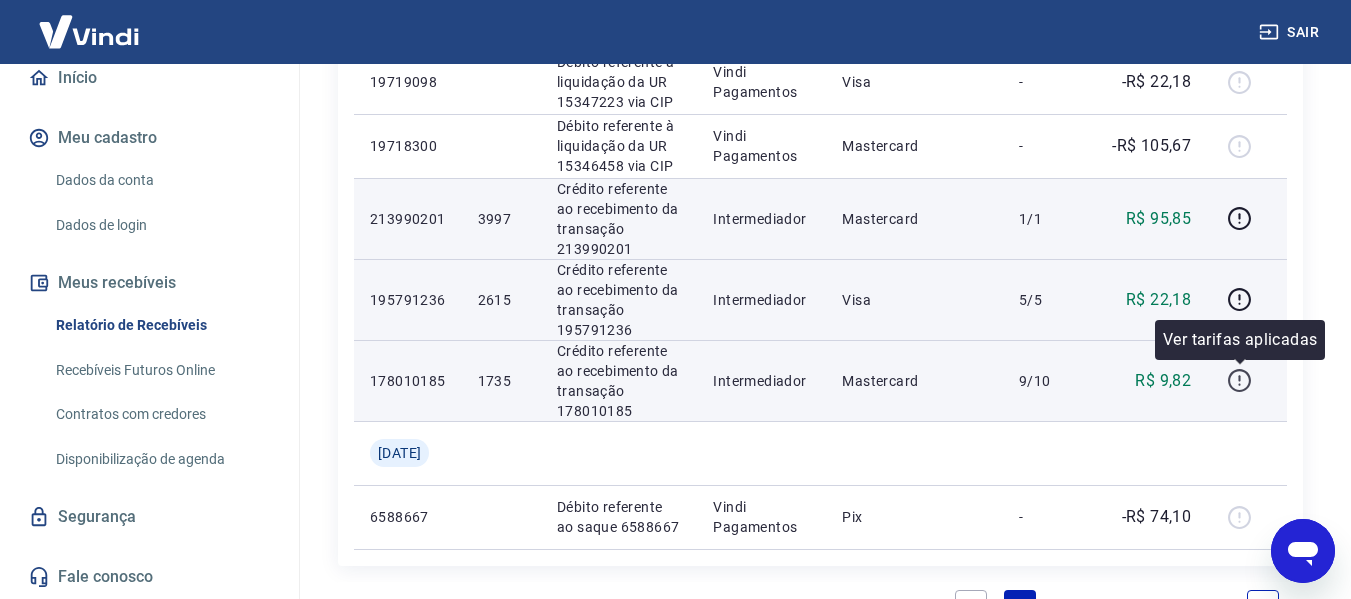 click 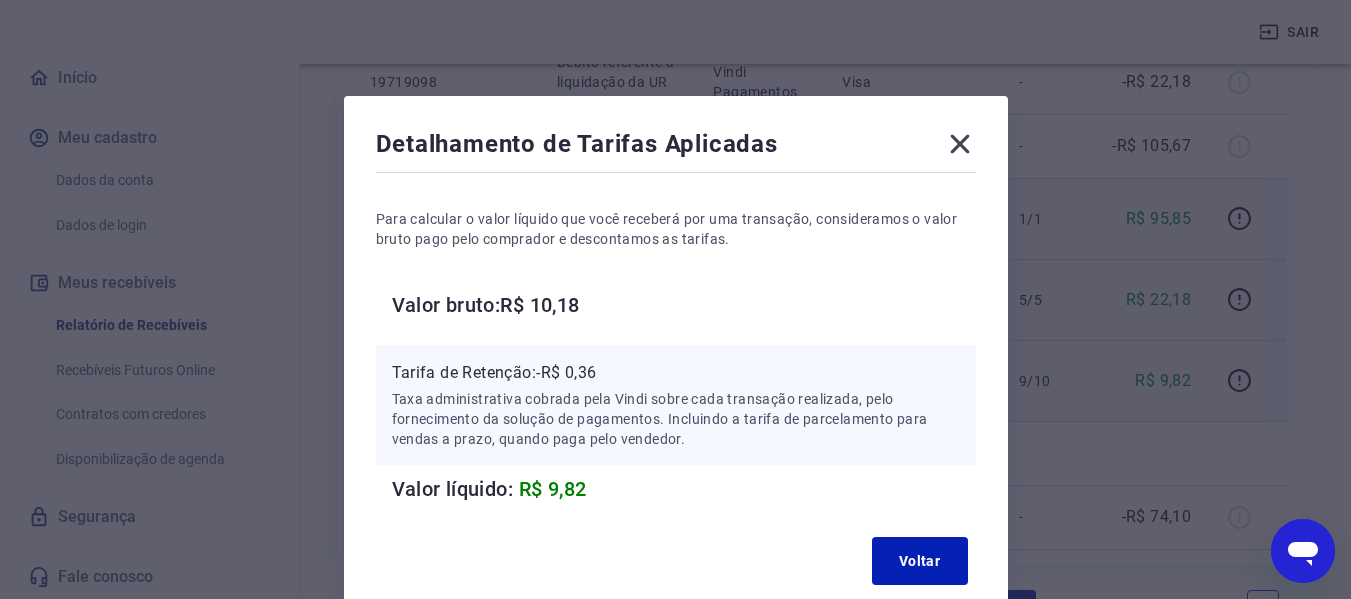 type 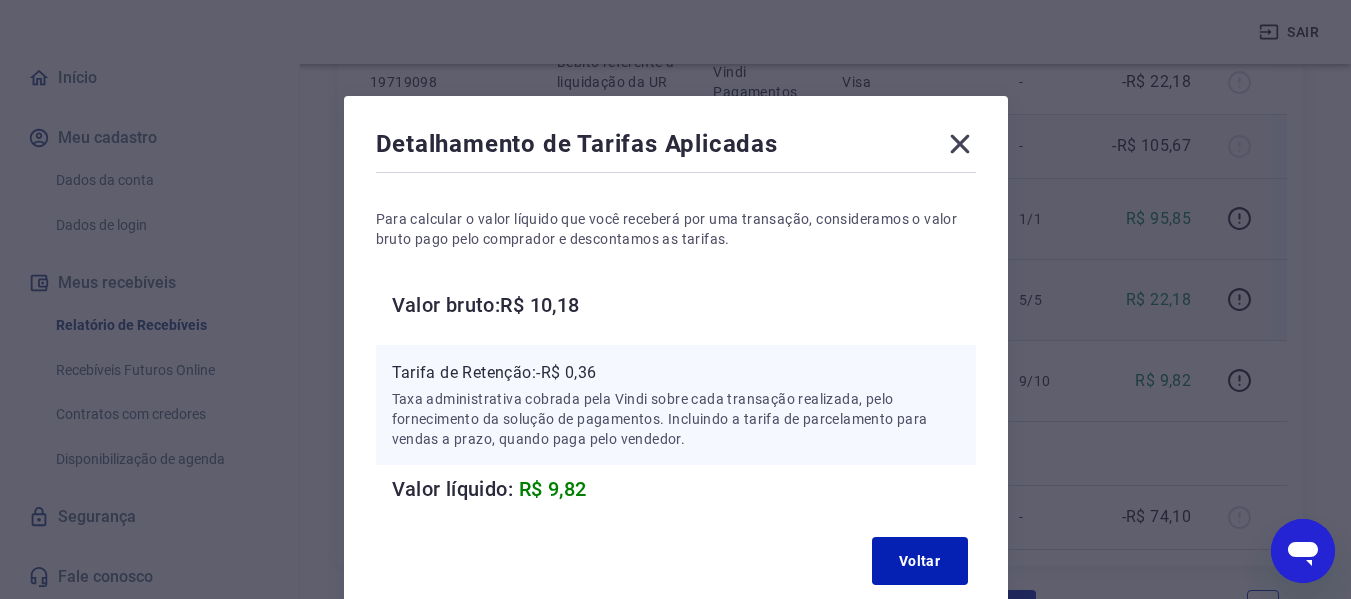 click 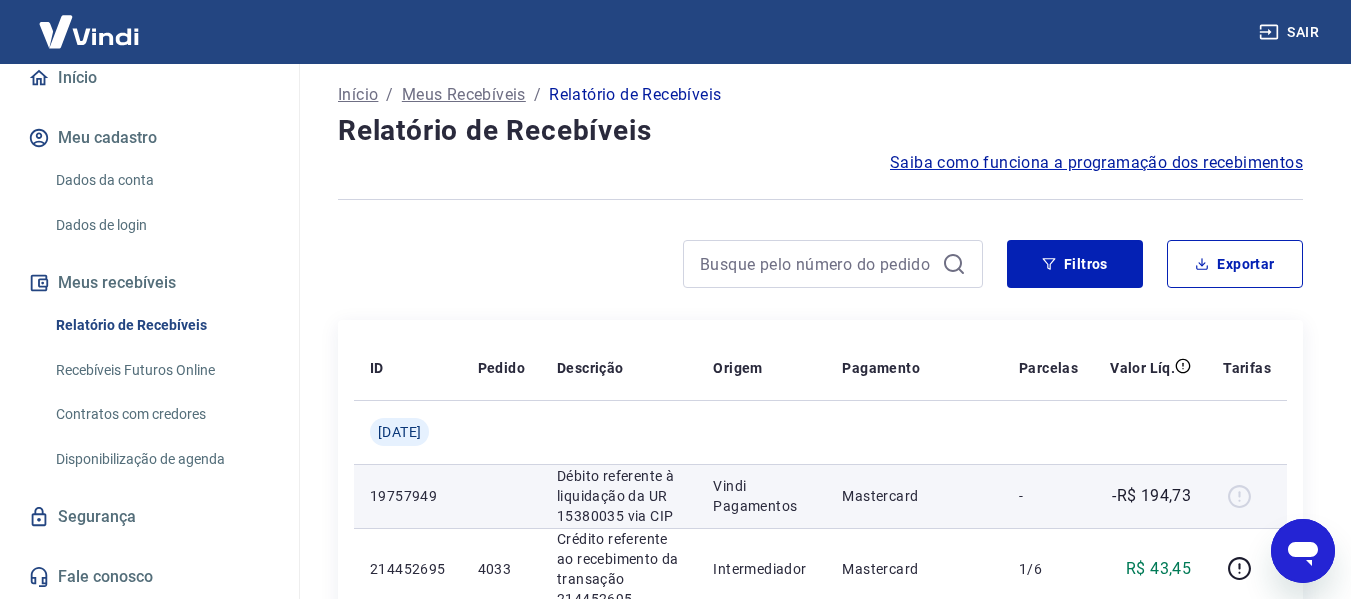 scroll, scrollTop: 0, scrollLeft: 0, axis: both 